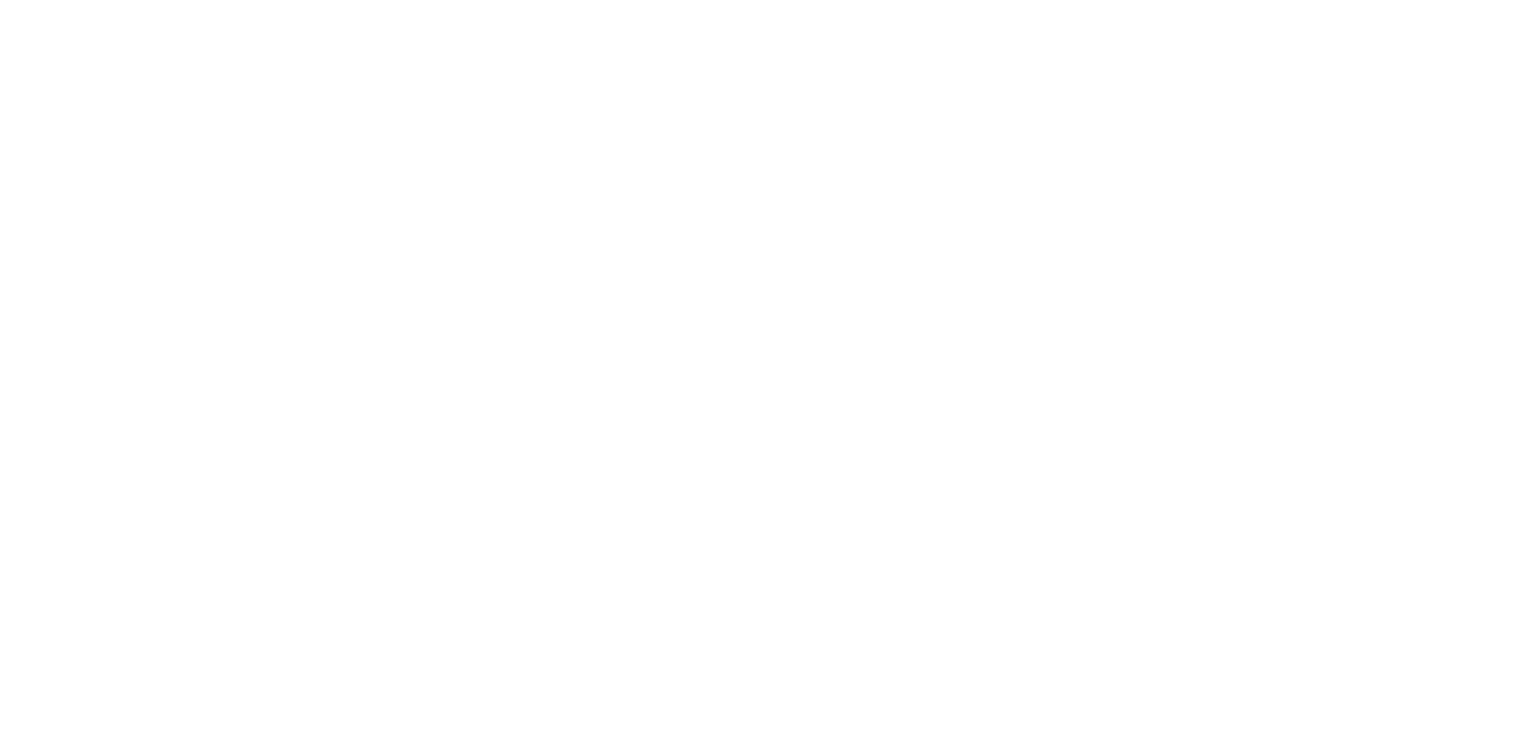 scroll, scrollTop: 0, scrollLeft: 0, axis: both 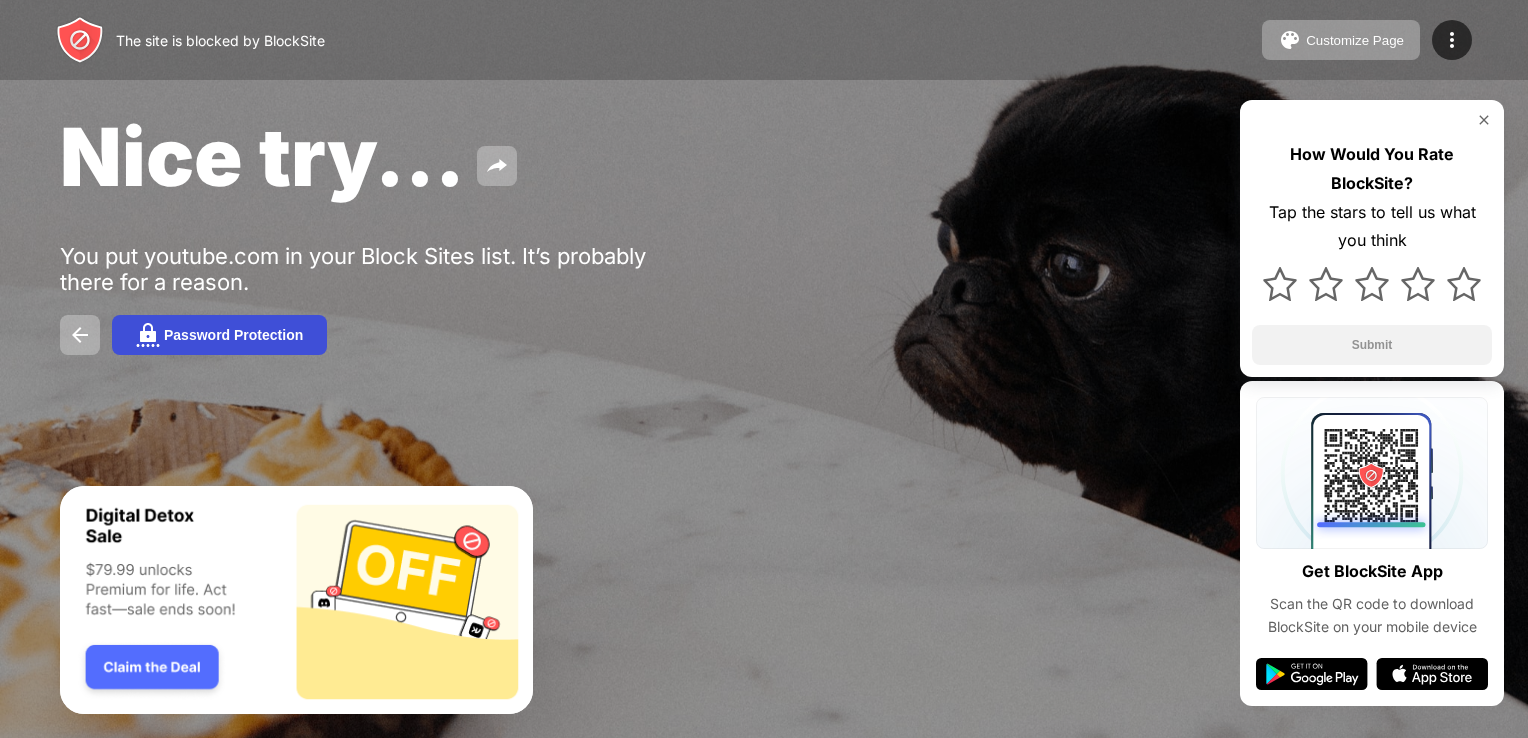 click on "Password Protection" at bounding box center (233, 335) 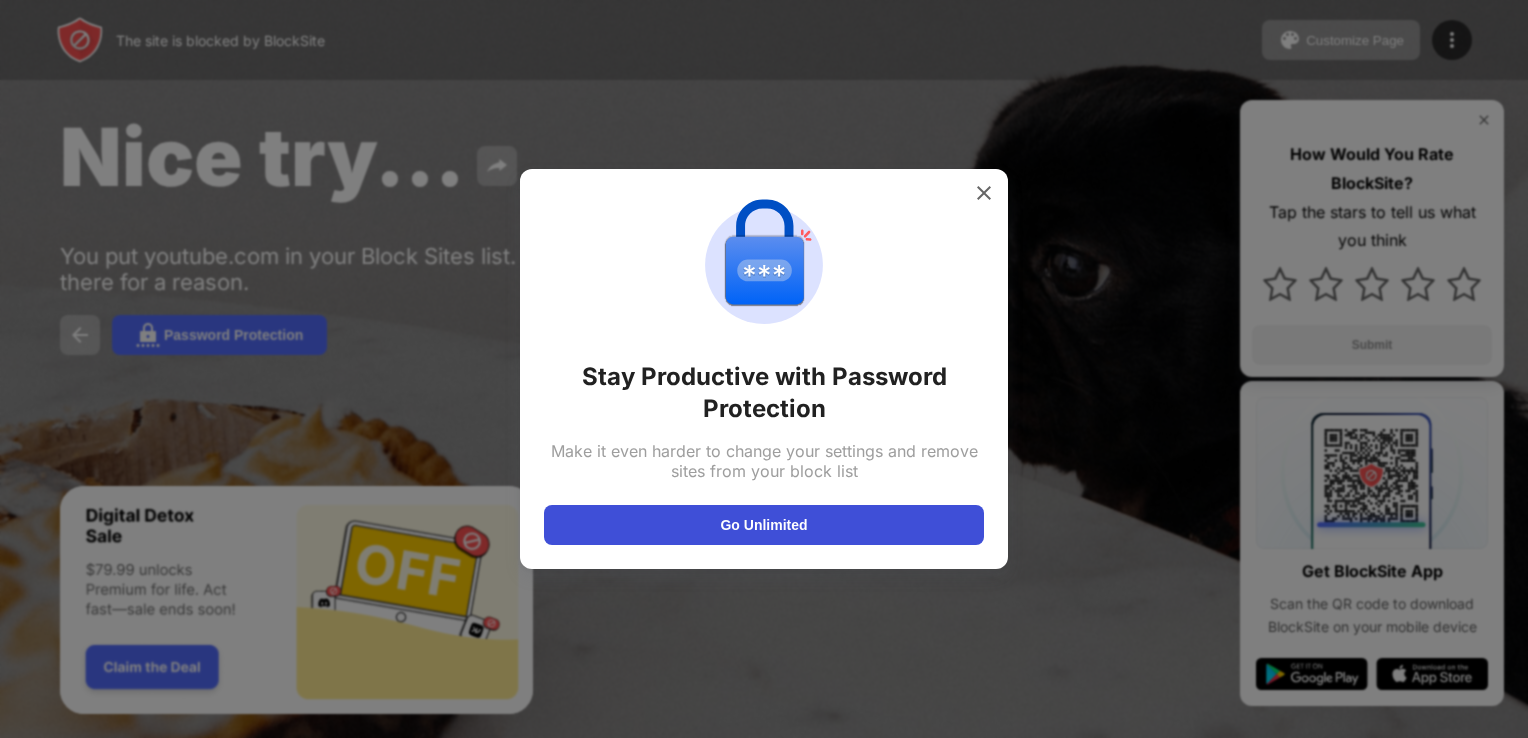 click on "Go Unlimited" at bounding box center [764, 525] 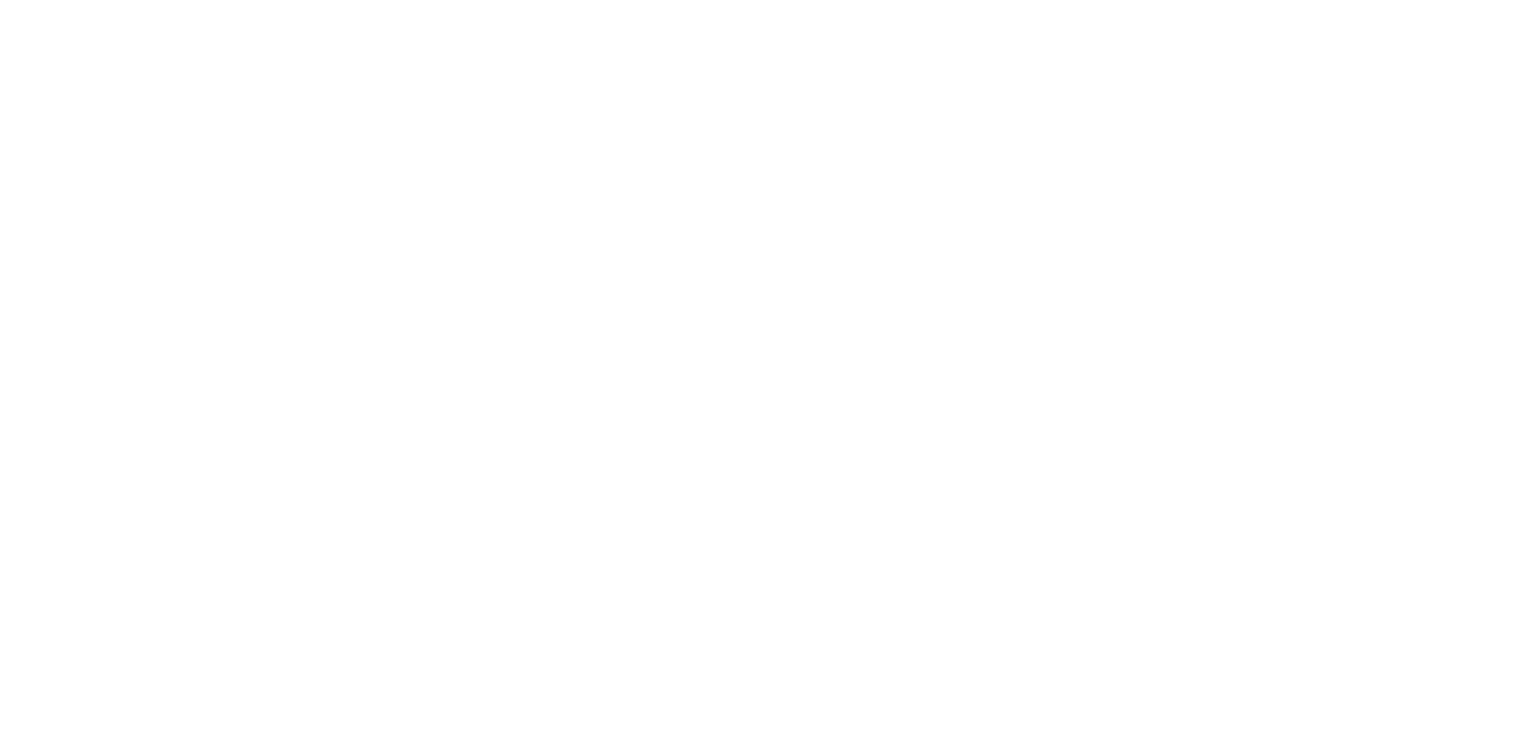 scroll, scrollTop: 0, scrollLeft: 0, axis: both 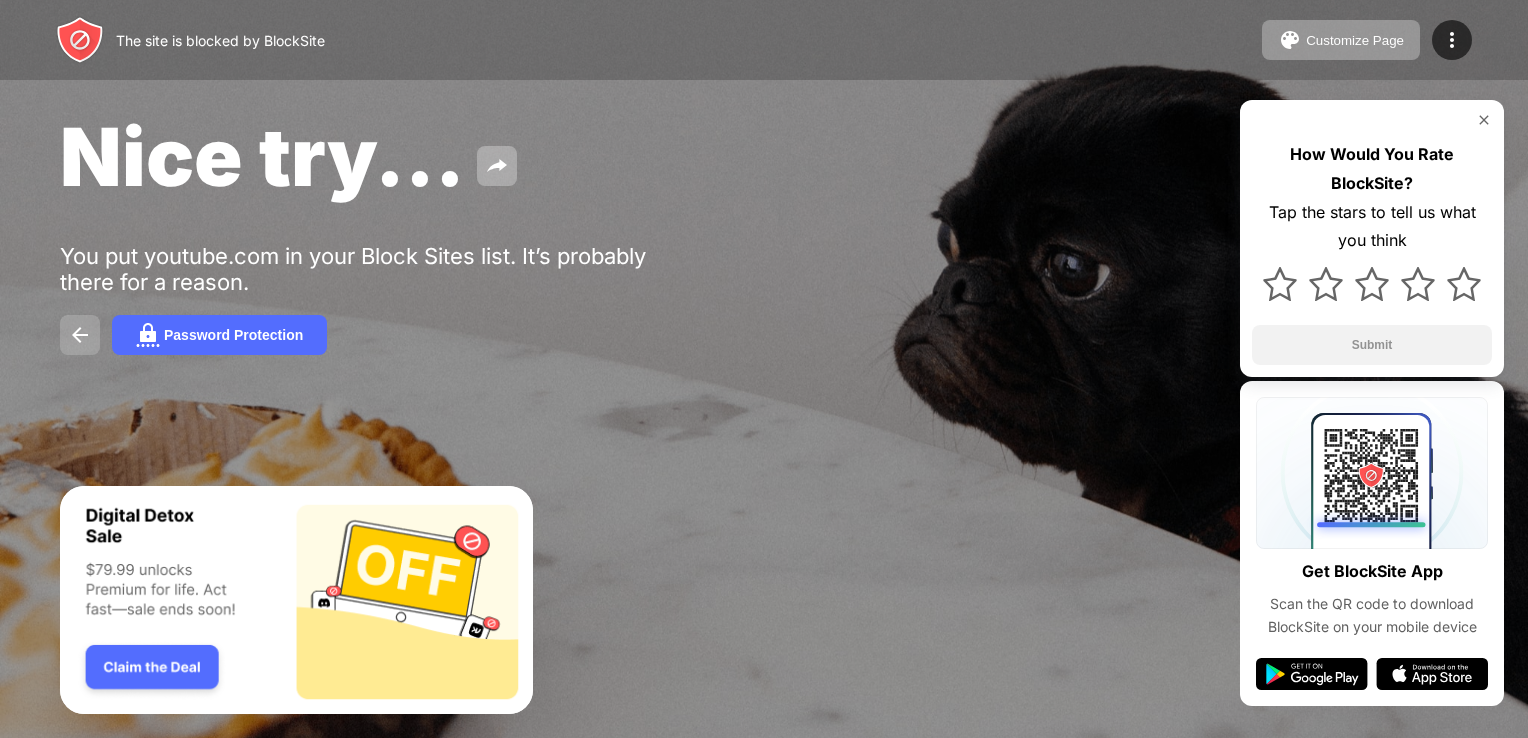 click at bounding box center (80, 335) 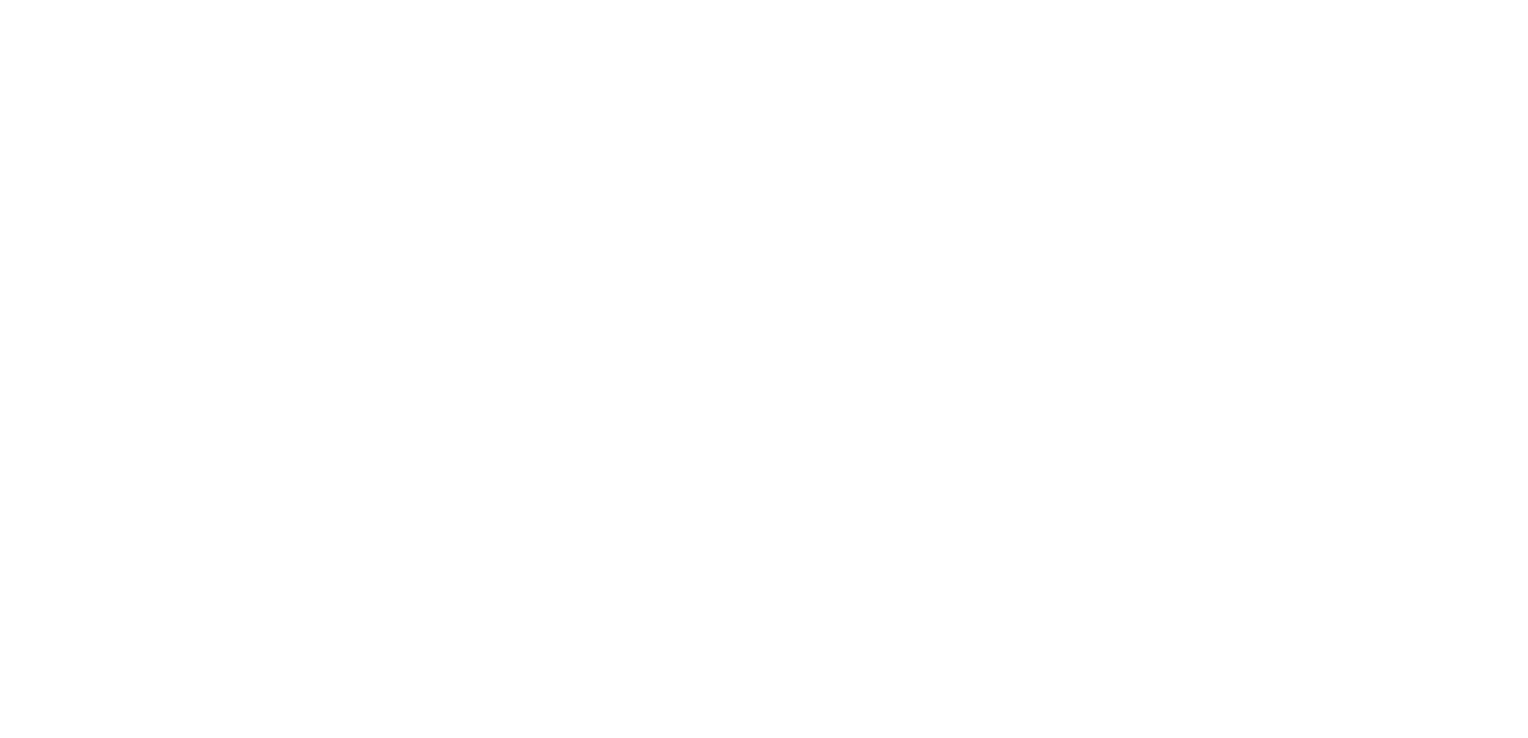 scroll, scrollTop: 0, scrollLeft: 0, axis: both 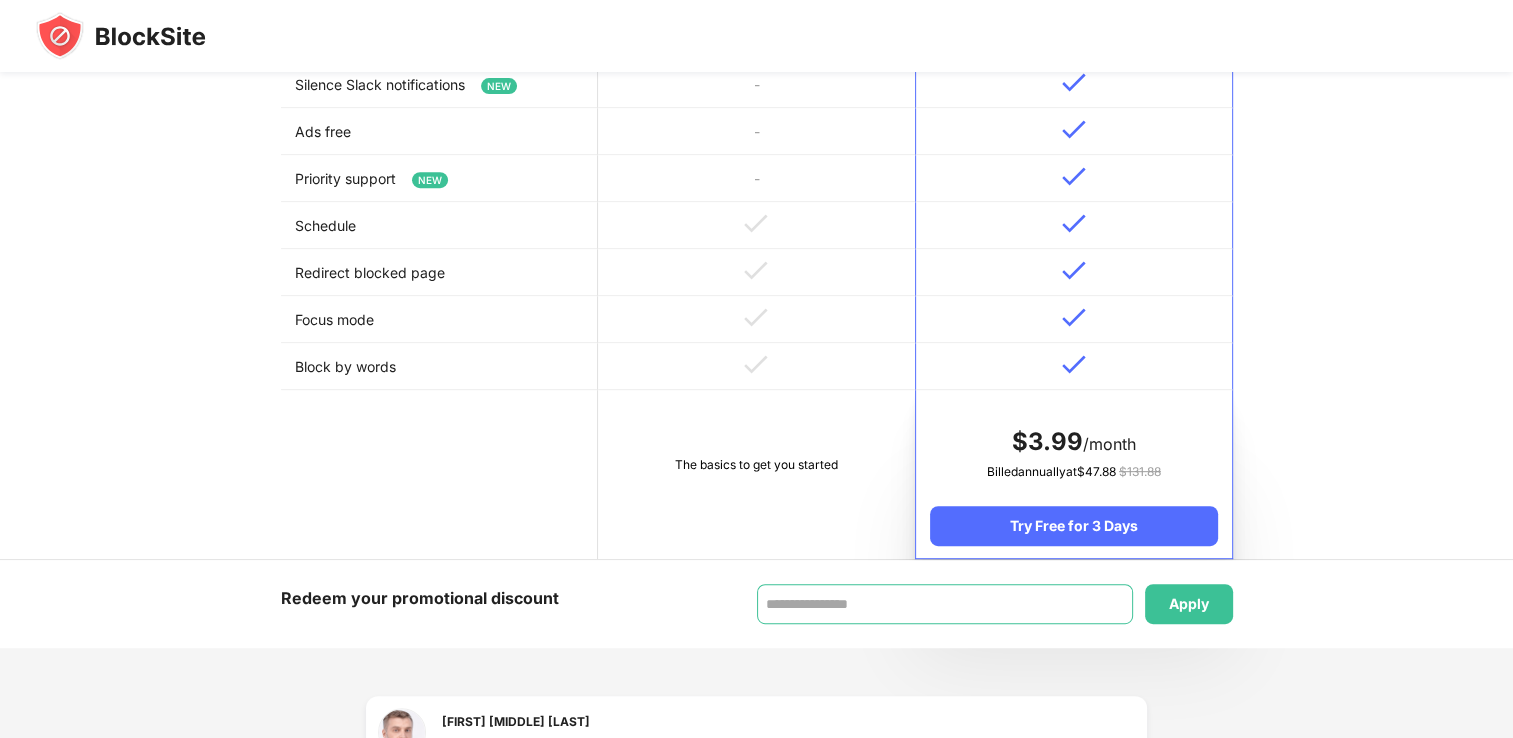 click at bounding box center [945, 604] 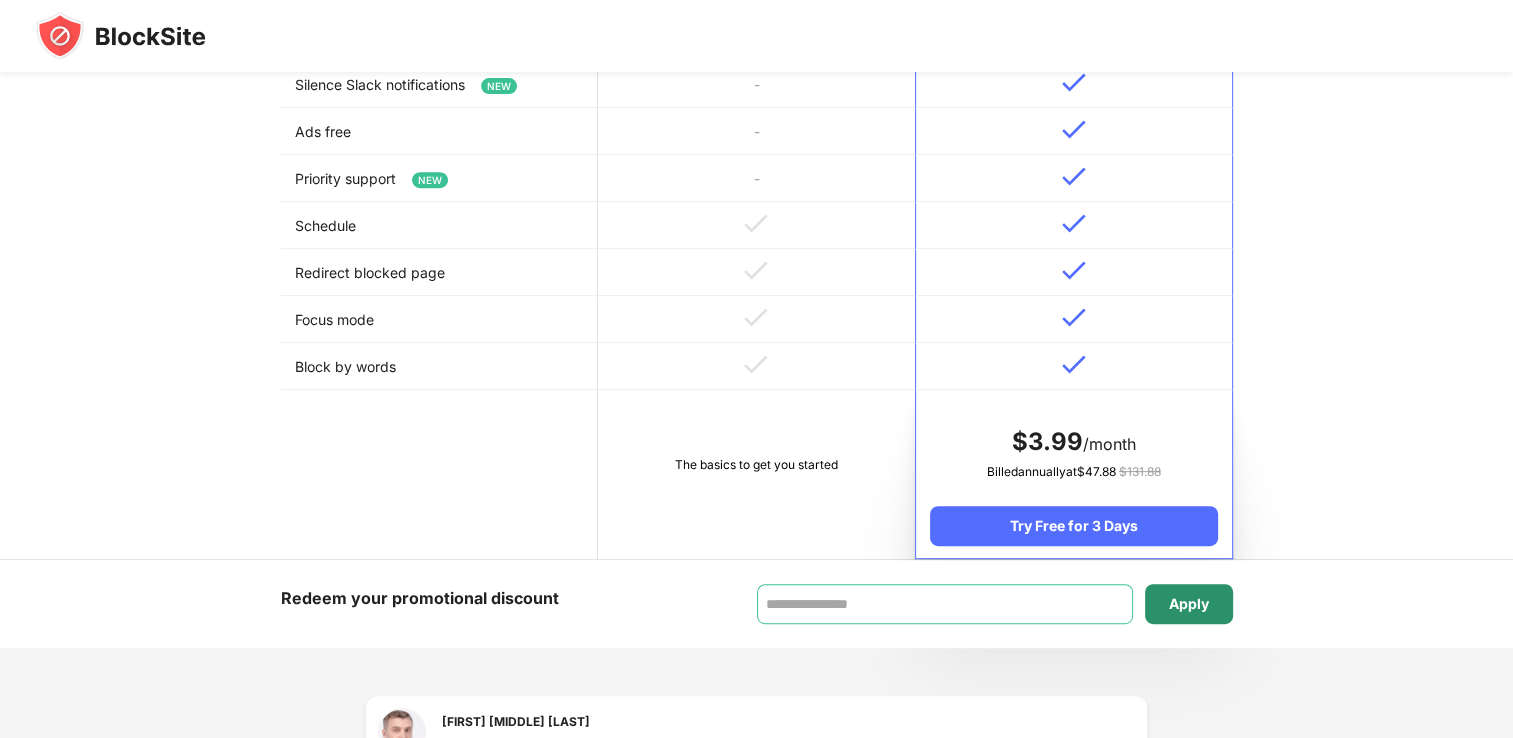 drag, startPoint x: 969, startPoint y: 595, endPoint x: 1206, endPoint y: 608, distance: 237.35628 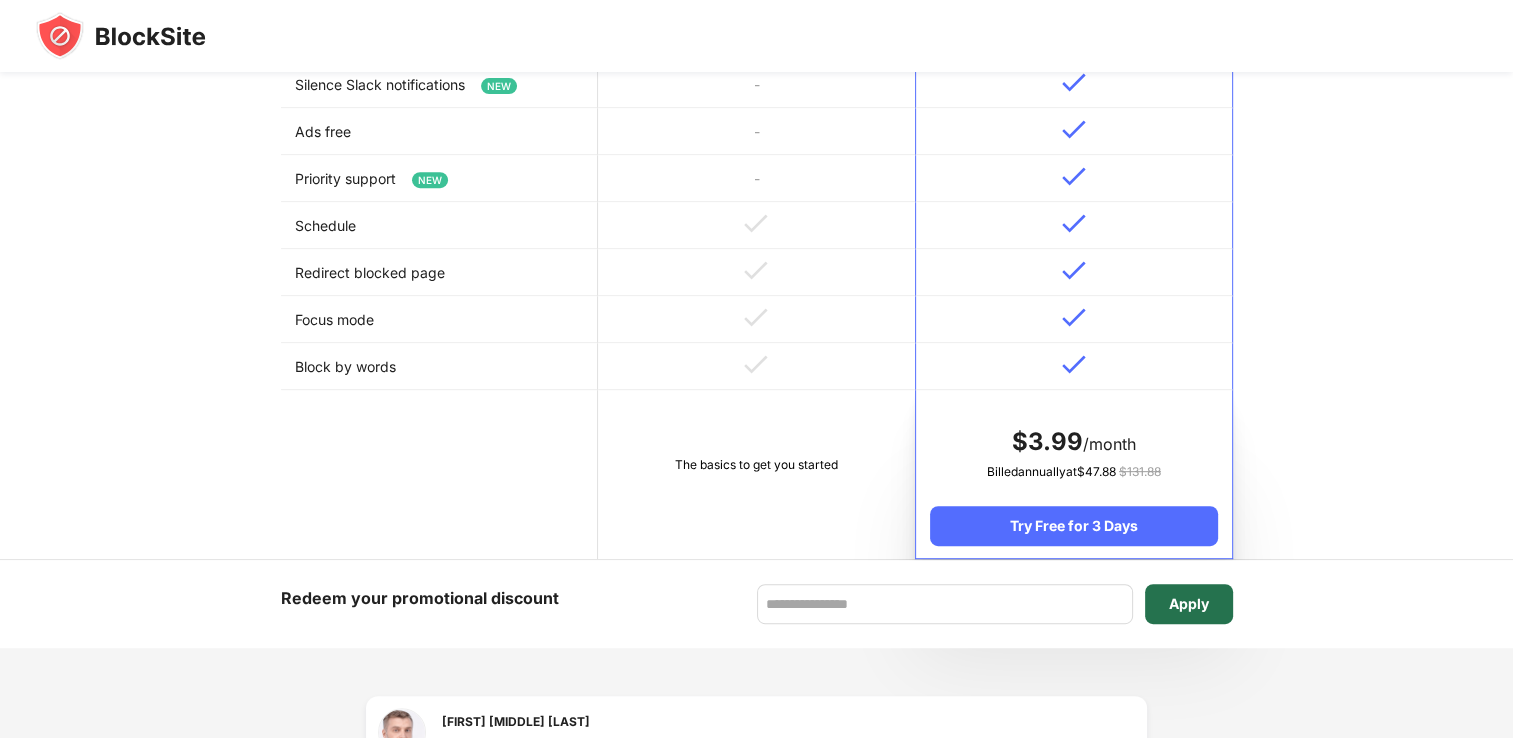 click on "Apply" at bounding box center (1189, 604) 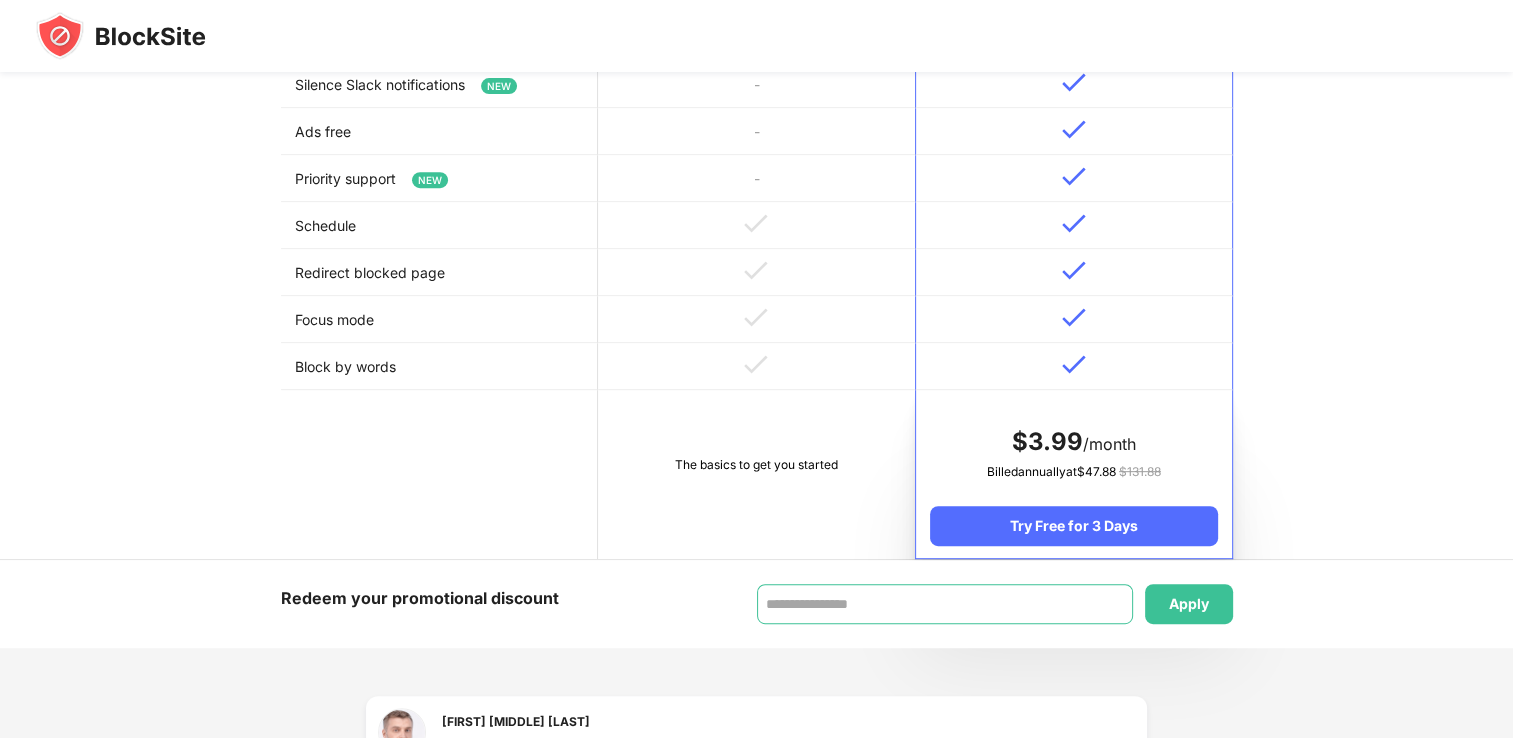 click at bounding box center [945, 604] 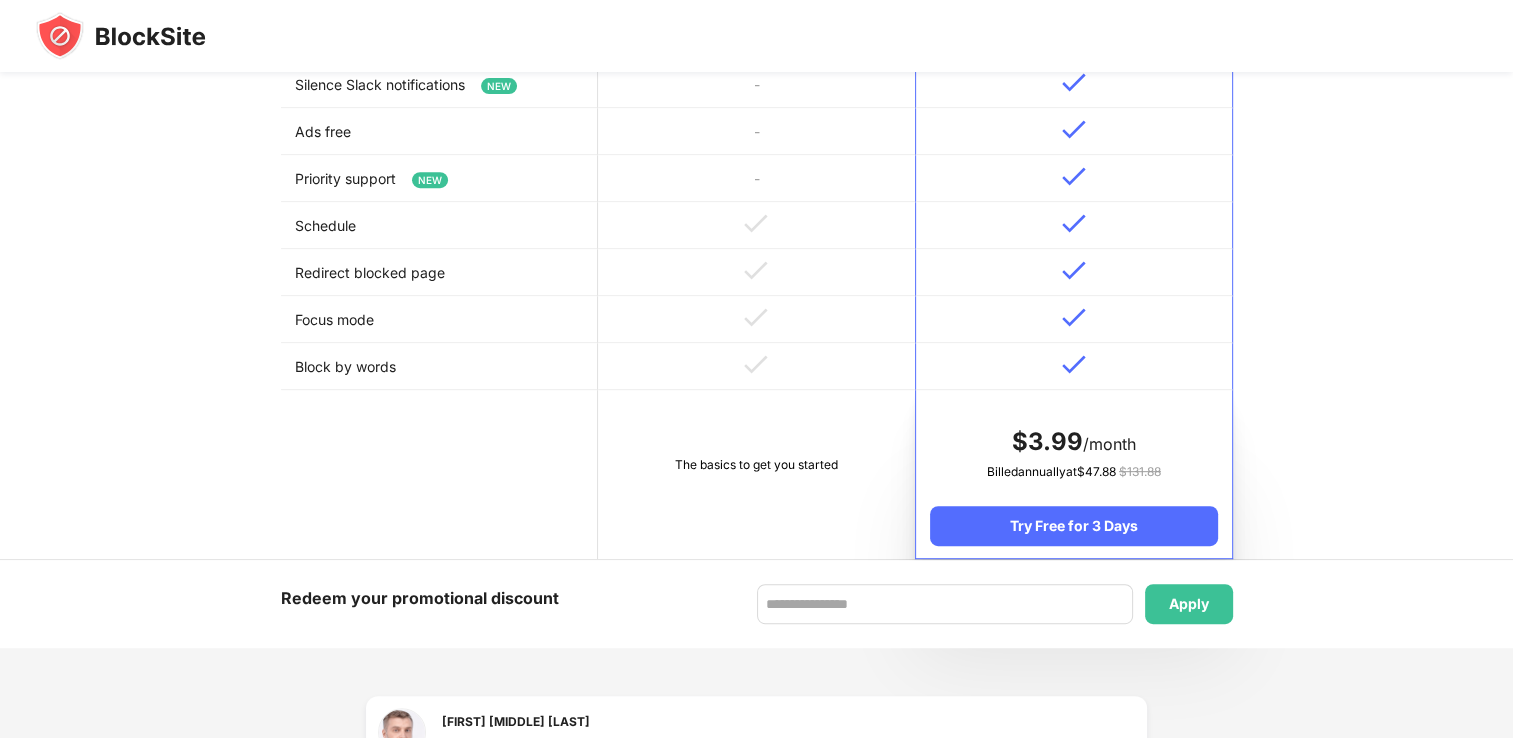 click on "Block Unlimited Sites Start with a Free Trial Trusted by over 1,000,000+ productive users Annually Save  64 % $ 3.99 /MO Monthly $ 10.99 /MO Lifetime $ 149.90 Basic Get some features to help with your productivity The basics to get you started Unlimited Get all features that can help you improve your productivity $ 3.99 /month Billed  annually  at   $ 47.88   $ 131.88 Try Free for 3 Days Password protection   - Number of items in block list   limited Unlimited Uninstall protection   - Custom block page   - Category blocking   1 Unlimited Insights   Limited Silence Slack notifications   NEW - Ads free   - Priority support   NEW - Schedule   Redirect blocked page   Focus mode   Block by words   The basics to get you started $ 3.99 /month Billed  annually  at  $ 47.88   $ 131.88 Try Free for 3 Days Redeem your promotional discount Apply Leslie R. Warren Teacher "An excellent app that`s helped reduce my time on social media. My productivity has improved dramatically and I`m really impressed." Subscription FAQ" at bounding box center [756, 221] 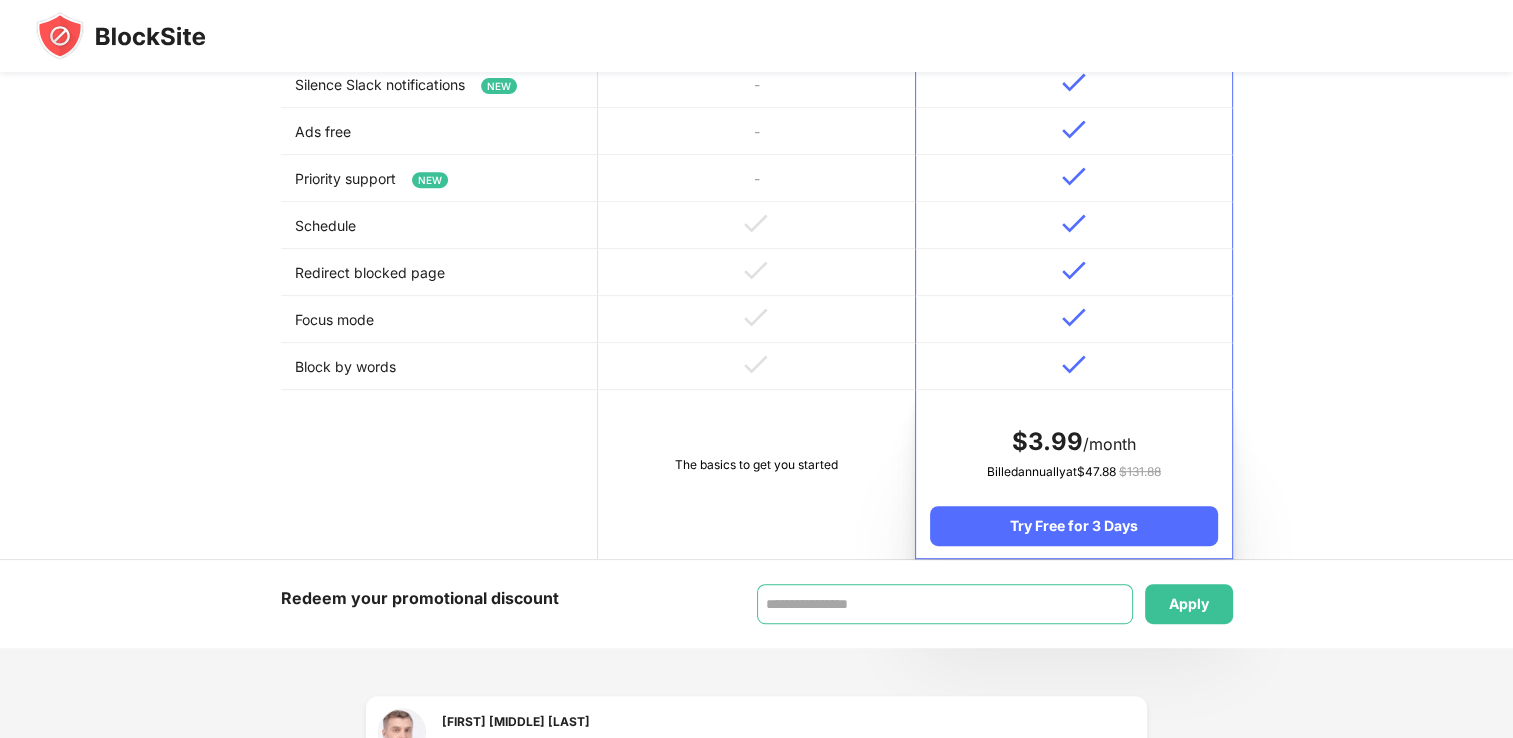 click at bounding box center (945, 604) 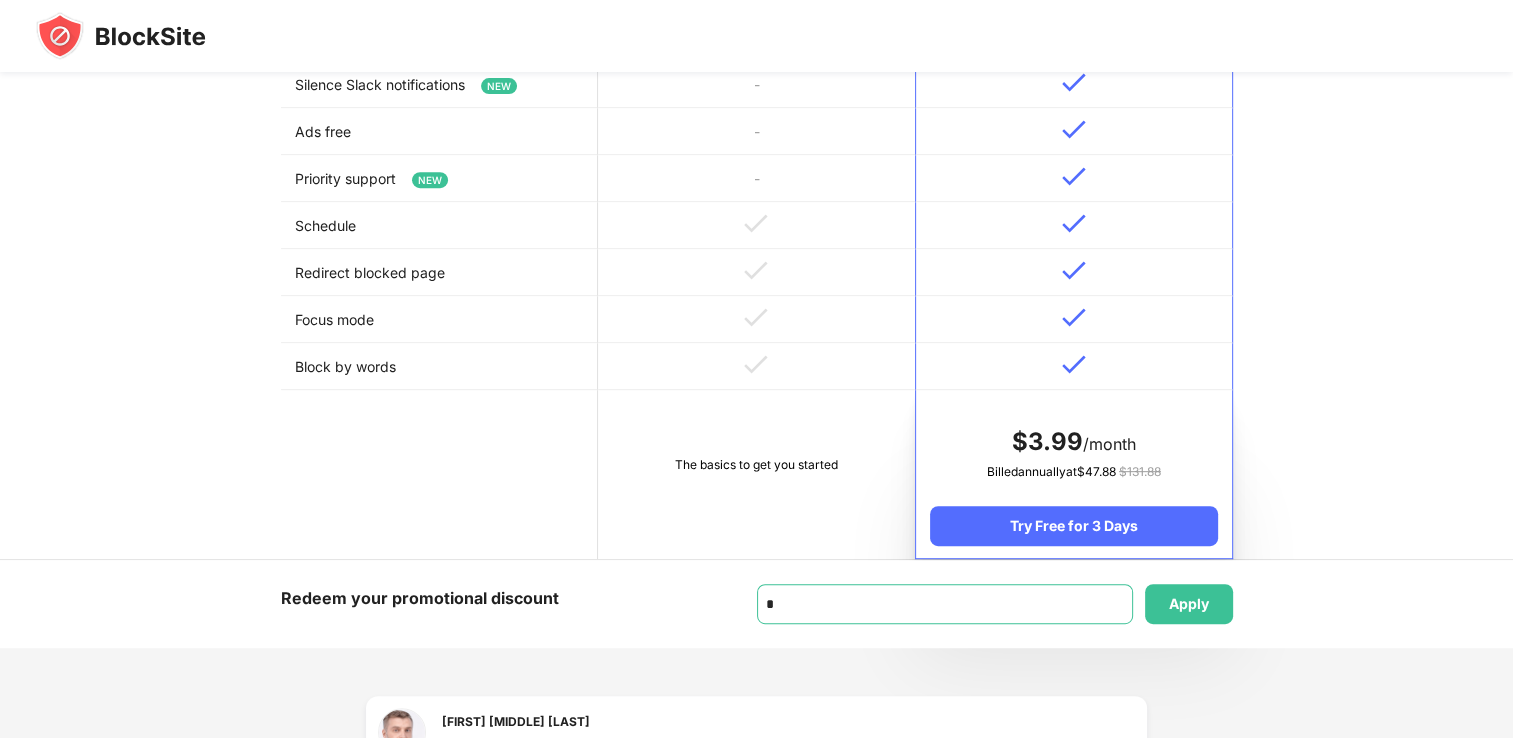type 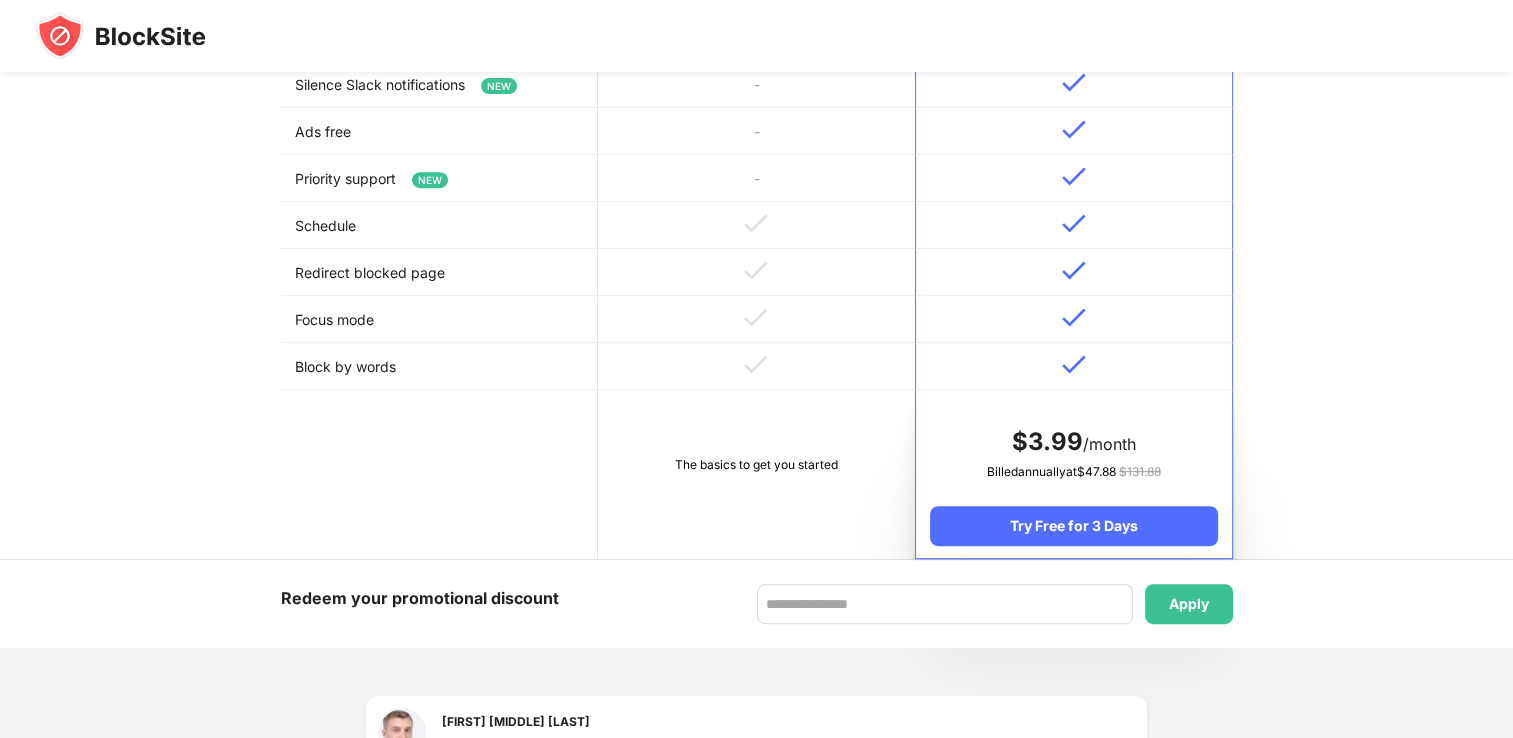 click on "Basic Get some features to help with your productivity The basics to get you started Unlimited Get all features that can help you improve your productivity $ 3.99 /month Billed  annually  at   $ 47.88   $ 131.88 Try Free for 3 Days Password protection   - Number of items in block list   limited Unlimited Uninstall protection   - Custom block page   - Category blocking   1 Unlimited Insights   Limited Silence Slack notifications   NEW - Ads free   - Priority support   NEW - Schedule   Redirect blocked page   Focus mode   Block by words   The basics to get you started $ 3.99 /month Billed  annually  at  $ 47.88   $ 131.88 Try Free for 3 Days" at bounding box center [756, 0] 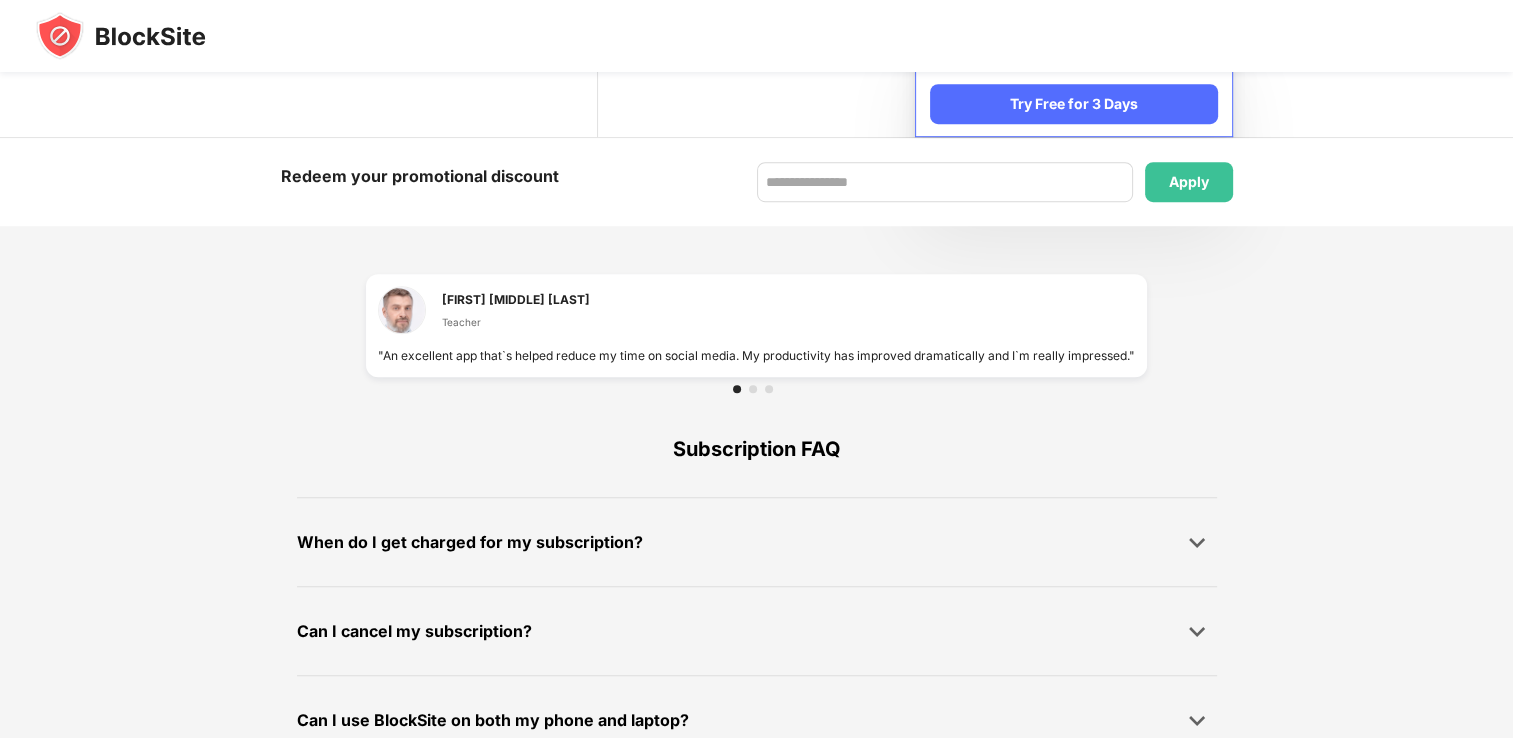 scroll, scrollTop: 1310, scrollLeft: 0, axis: vertical 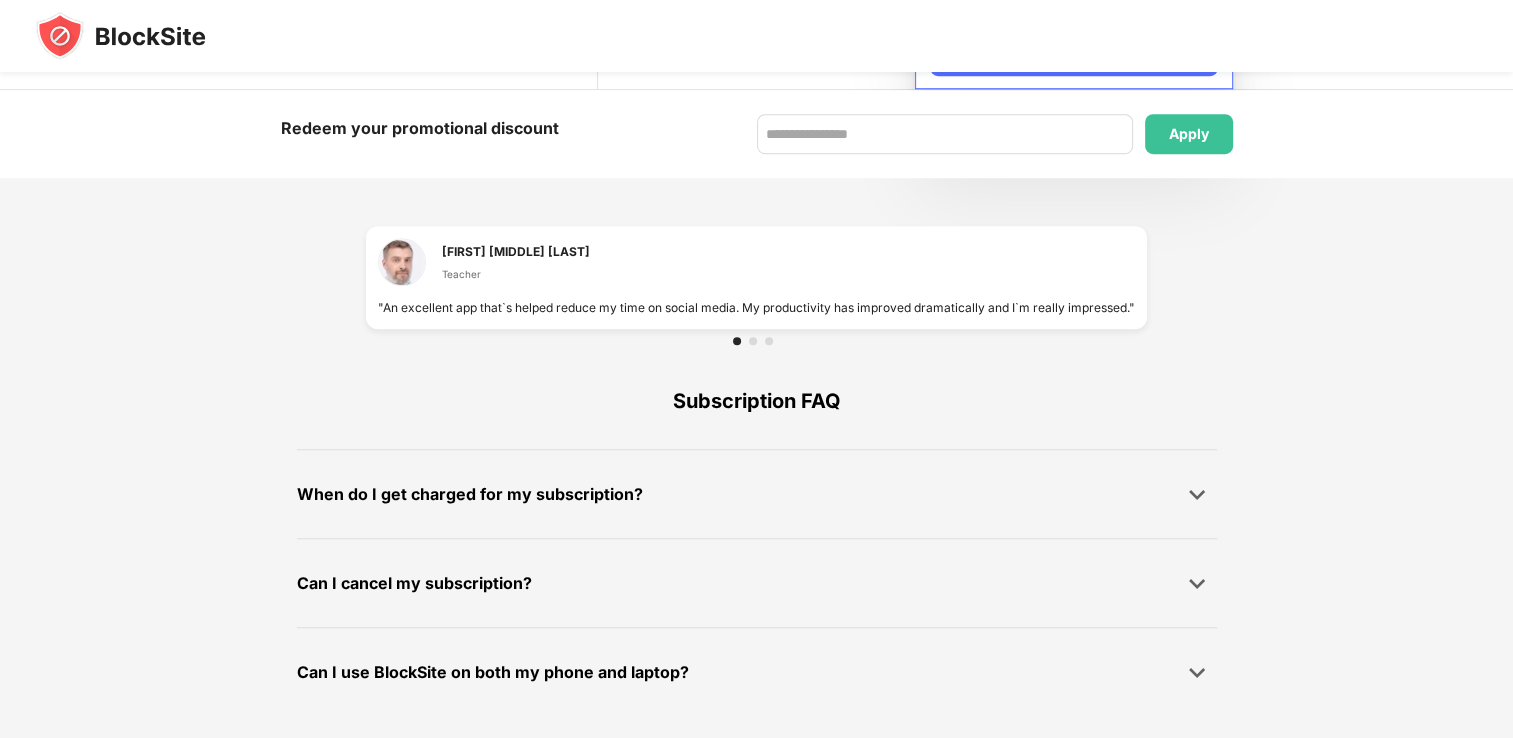 click on "Leslie R. Warren Teacher" at bounding box center [756, 268] 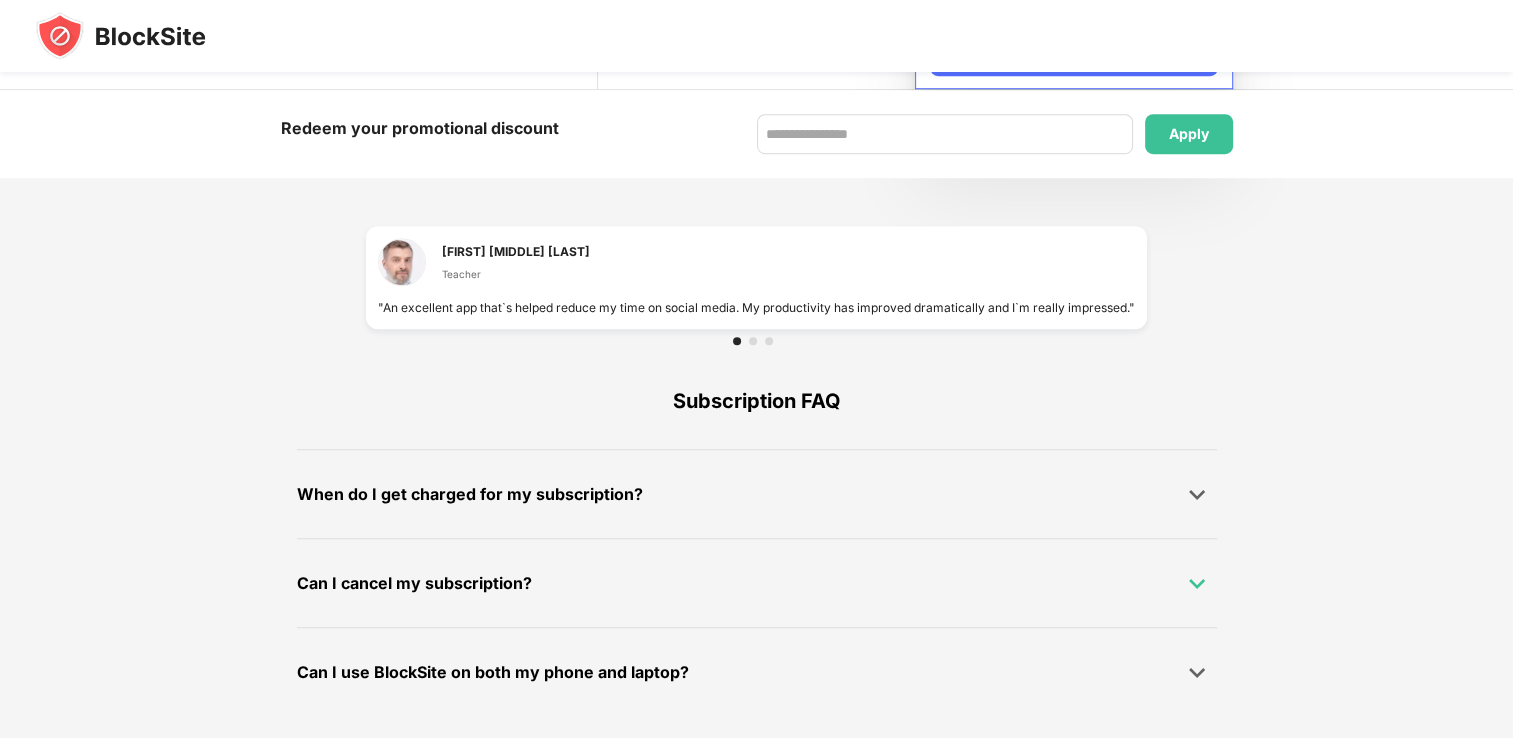 click at bounding box center (1197, 583) 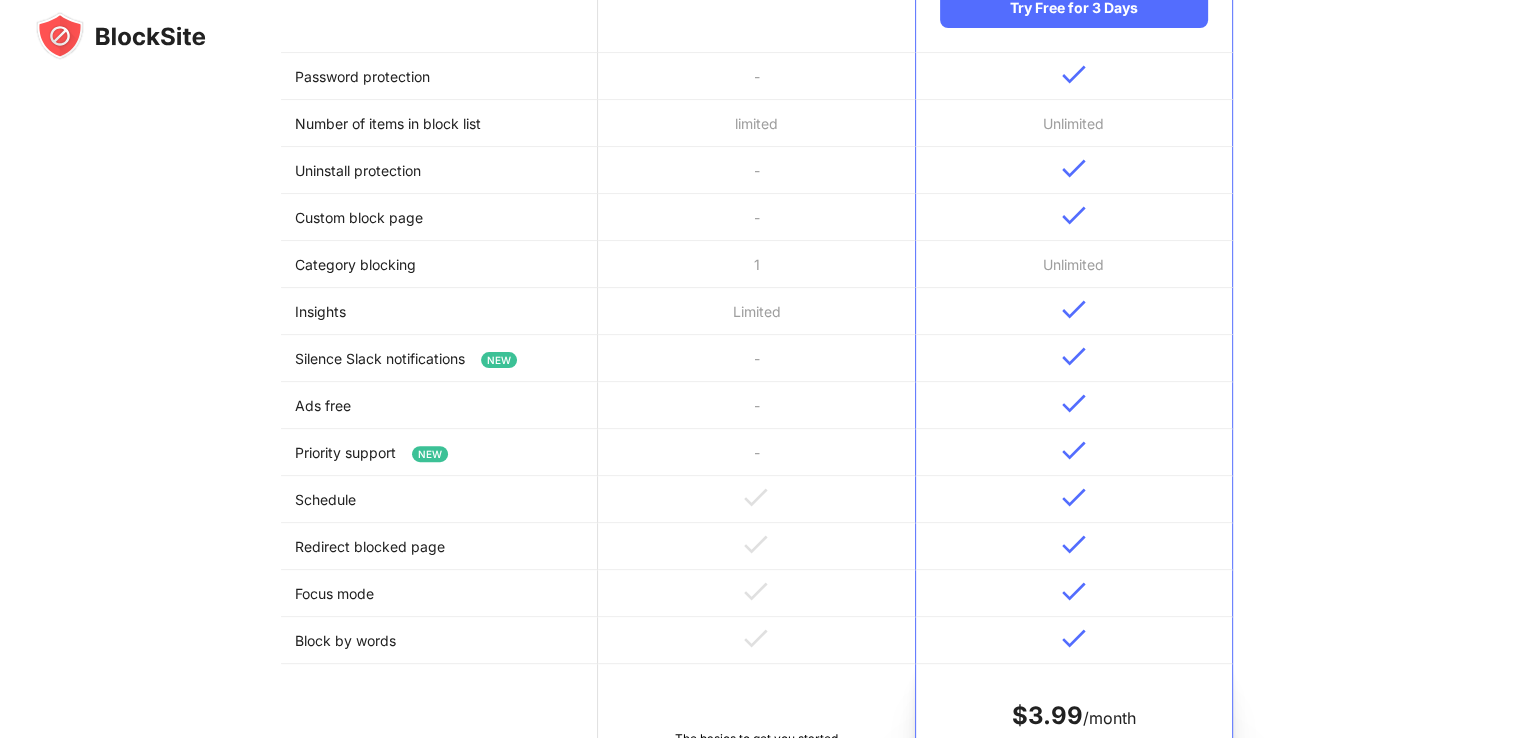 scroll, scrollTop: 645, scrollLeft: 0, axis: vertical 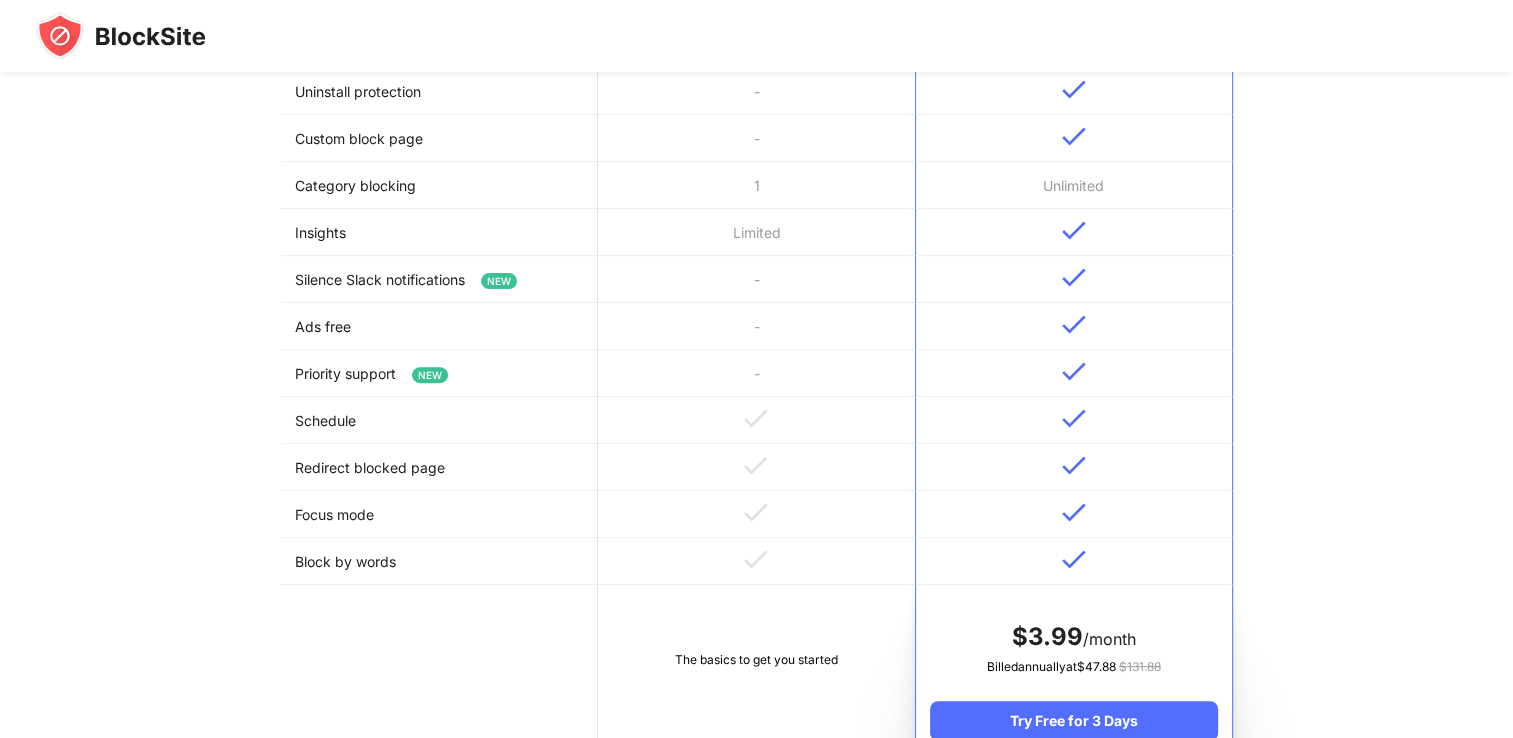 click on "Silence Slack notifications   NEW" at bounding box center (439, 279) 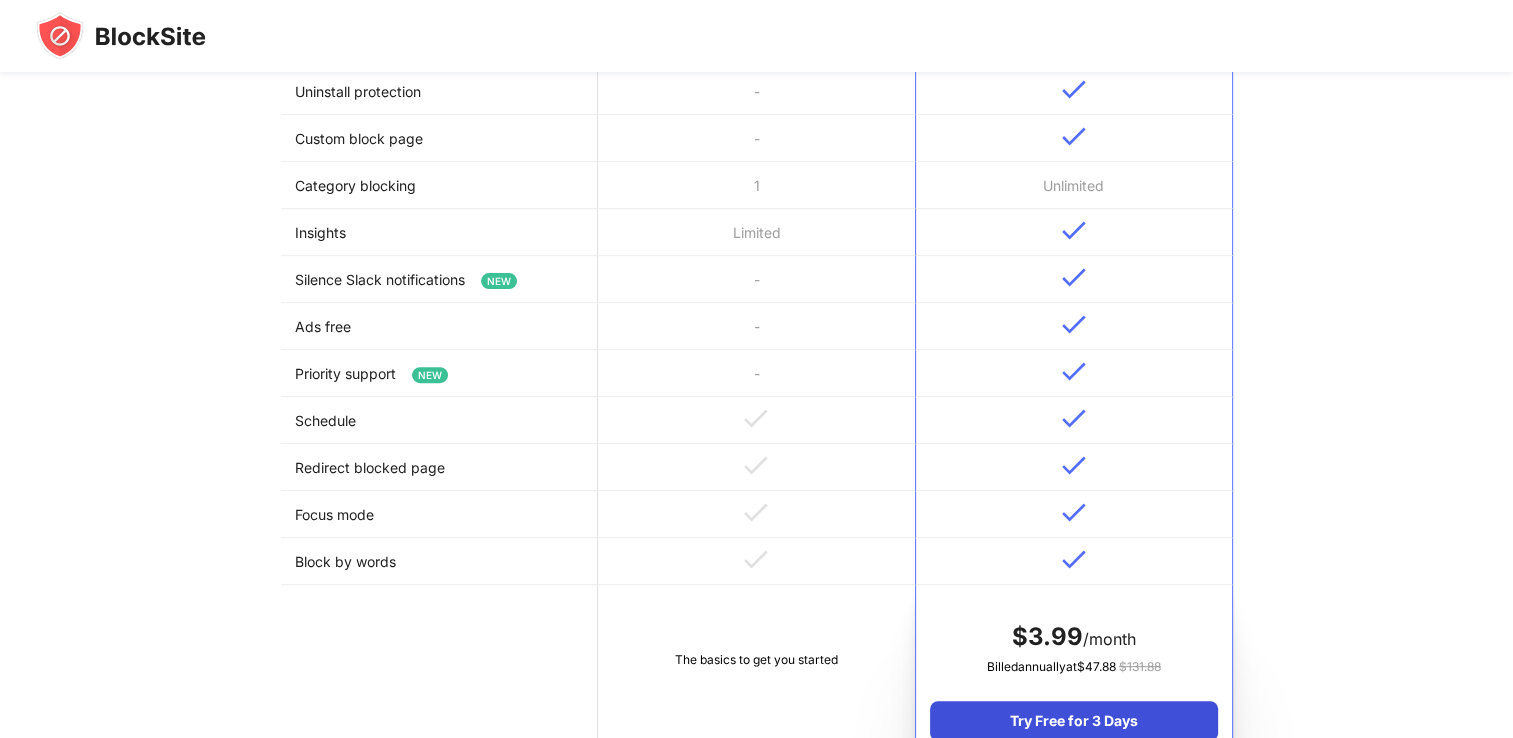 click on "Try Free for 3 Days" at bounding box center [1073, 721] 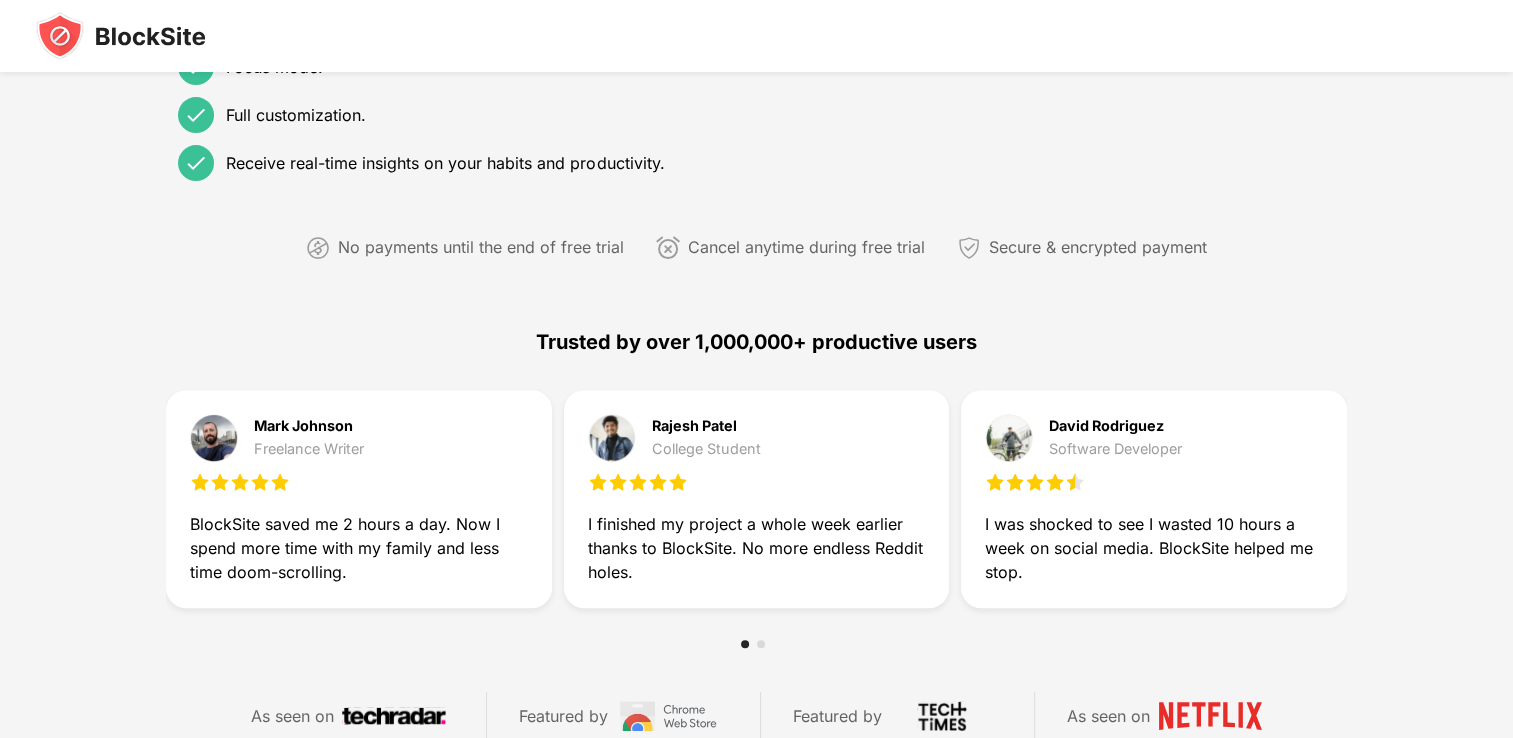 click on "As seen on   Featured by   Featured by   As seen on" at bounding box center [756, 716] 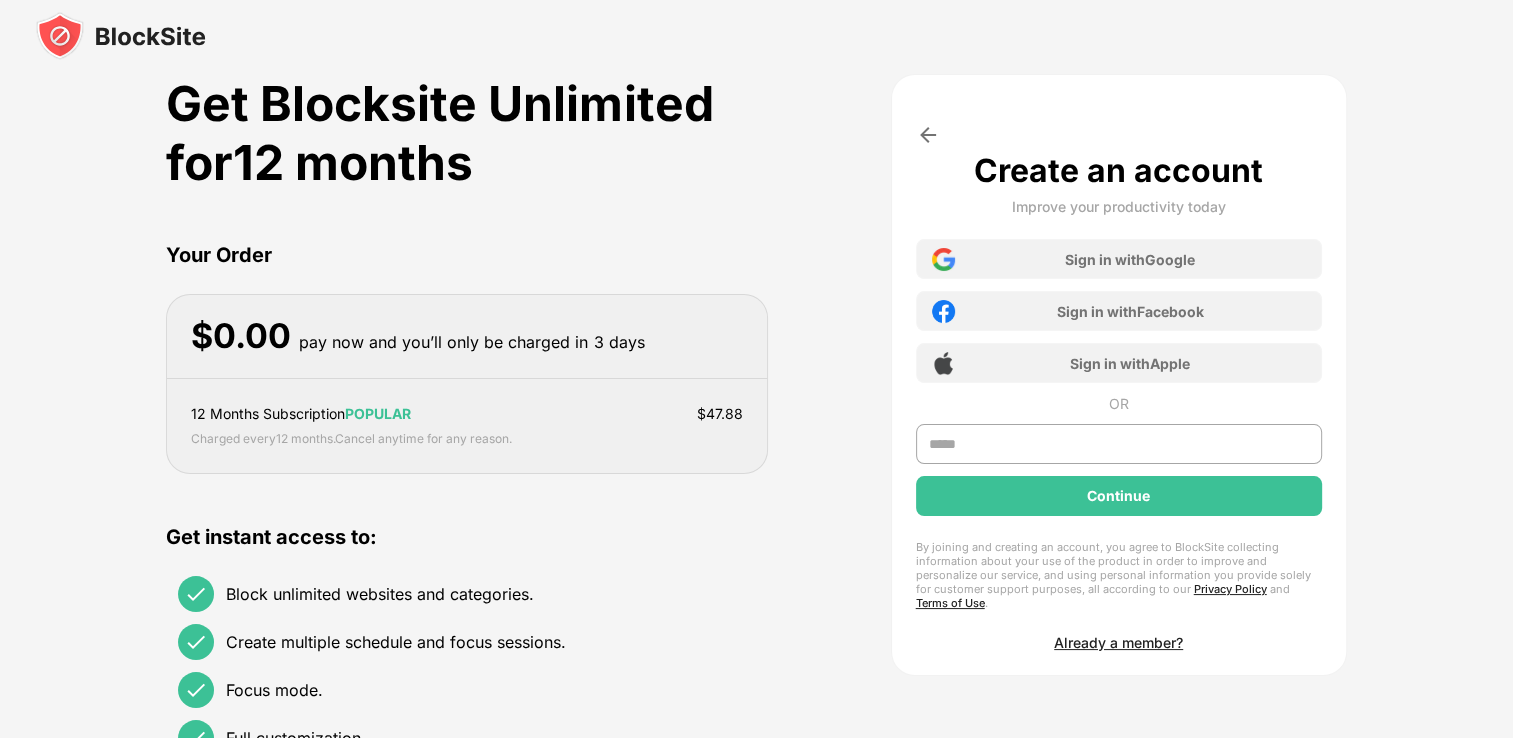scroll, scrollTop: 0, scrollLeft: 0, axis: both 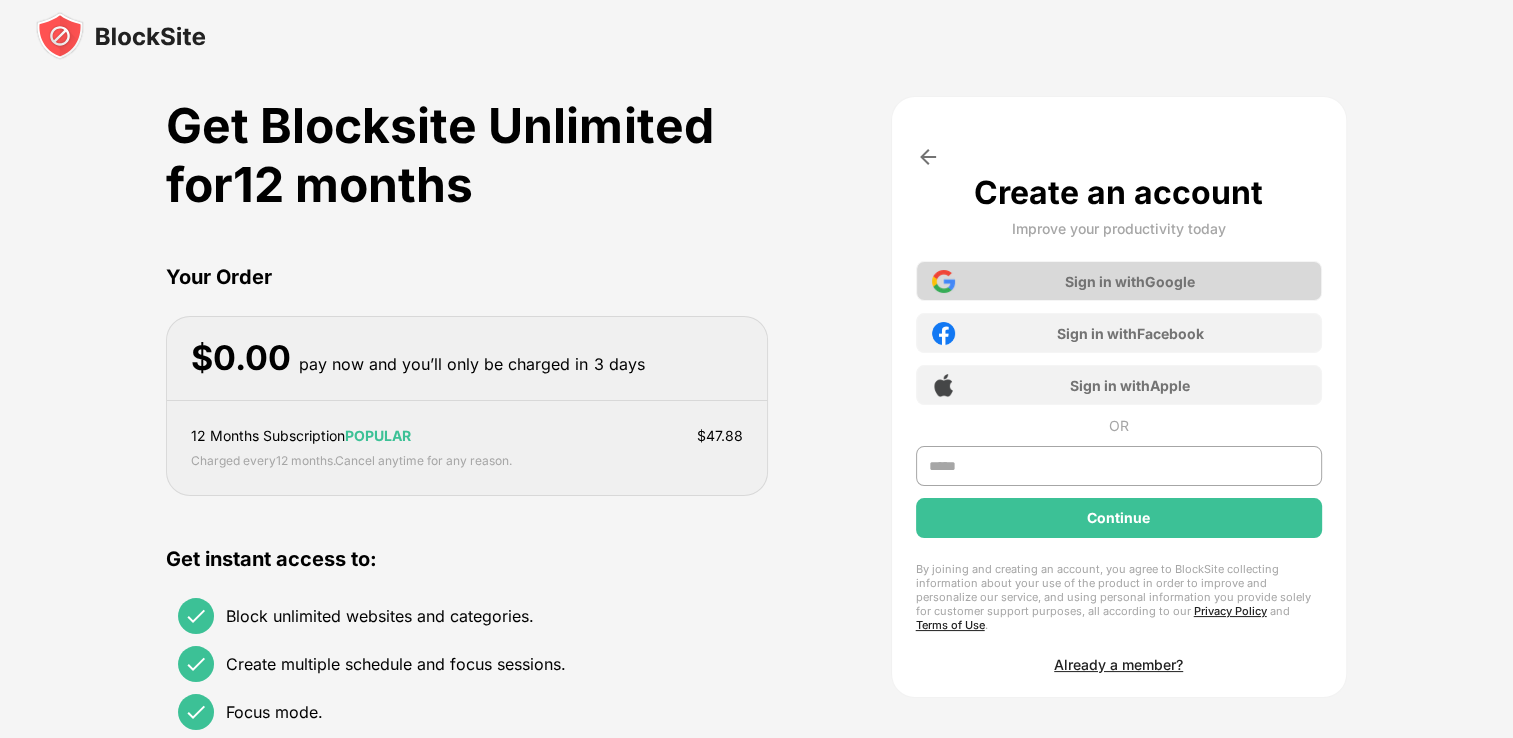 click on "Sign in with  Google" at bounding box center (1119, 281) 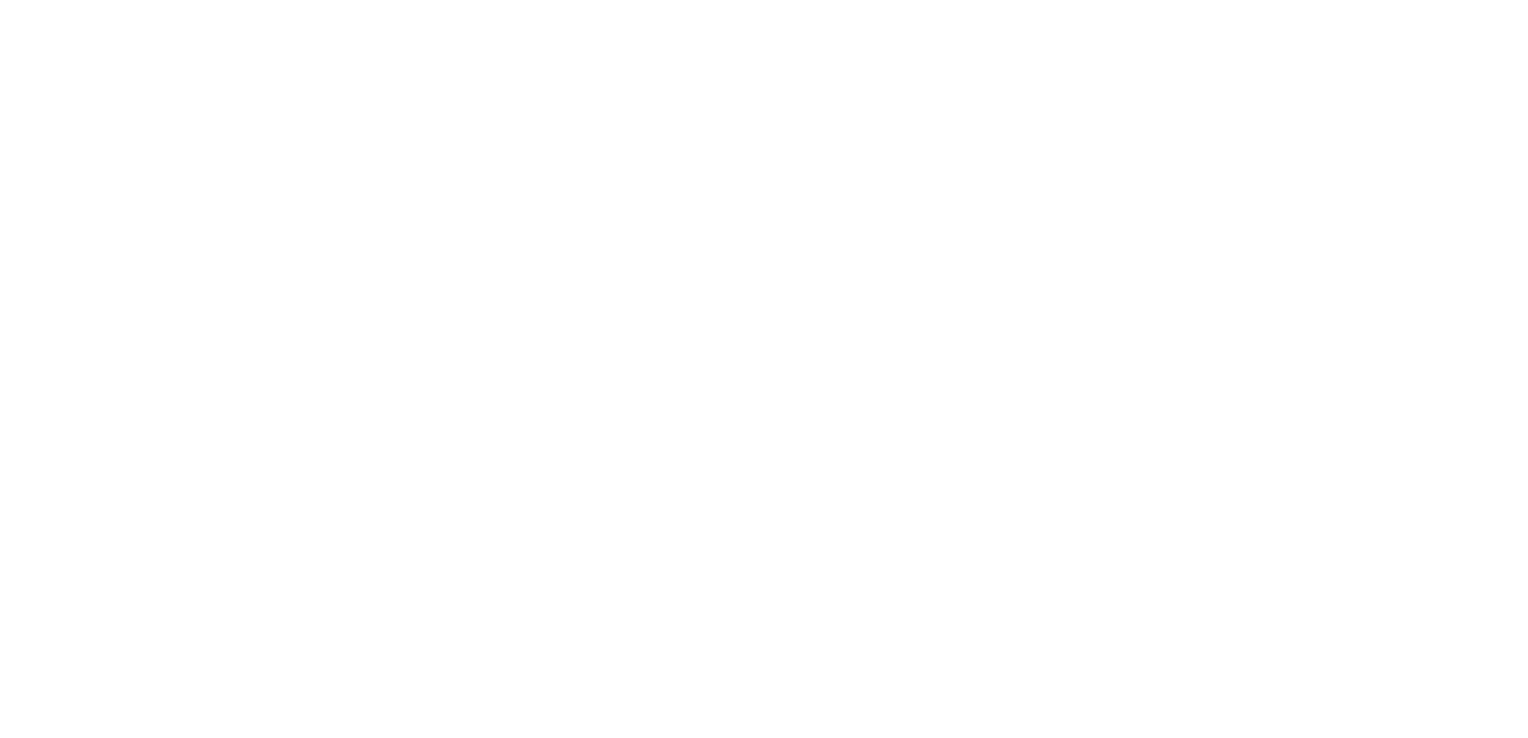 scroll, scrollTop: 0, scrollLeft: 0, axis: both 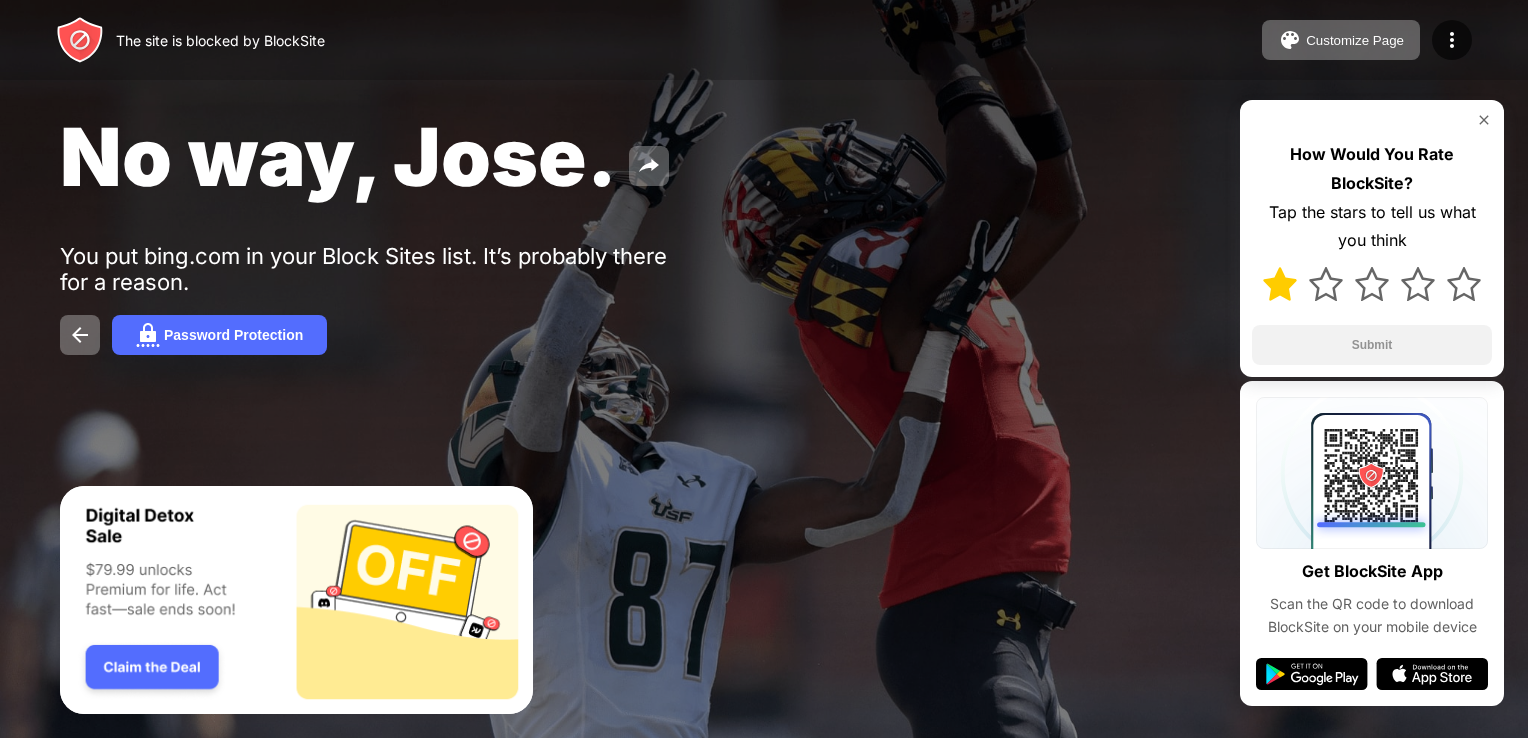 click at bounding box center (1280, 284) 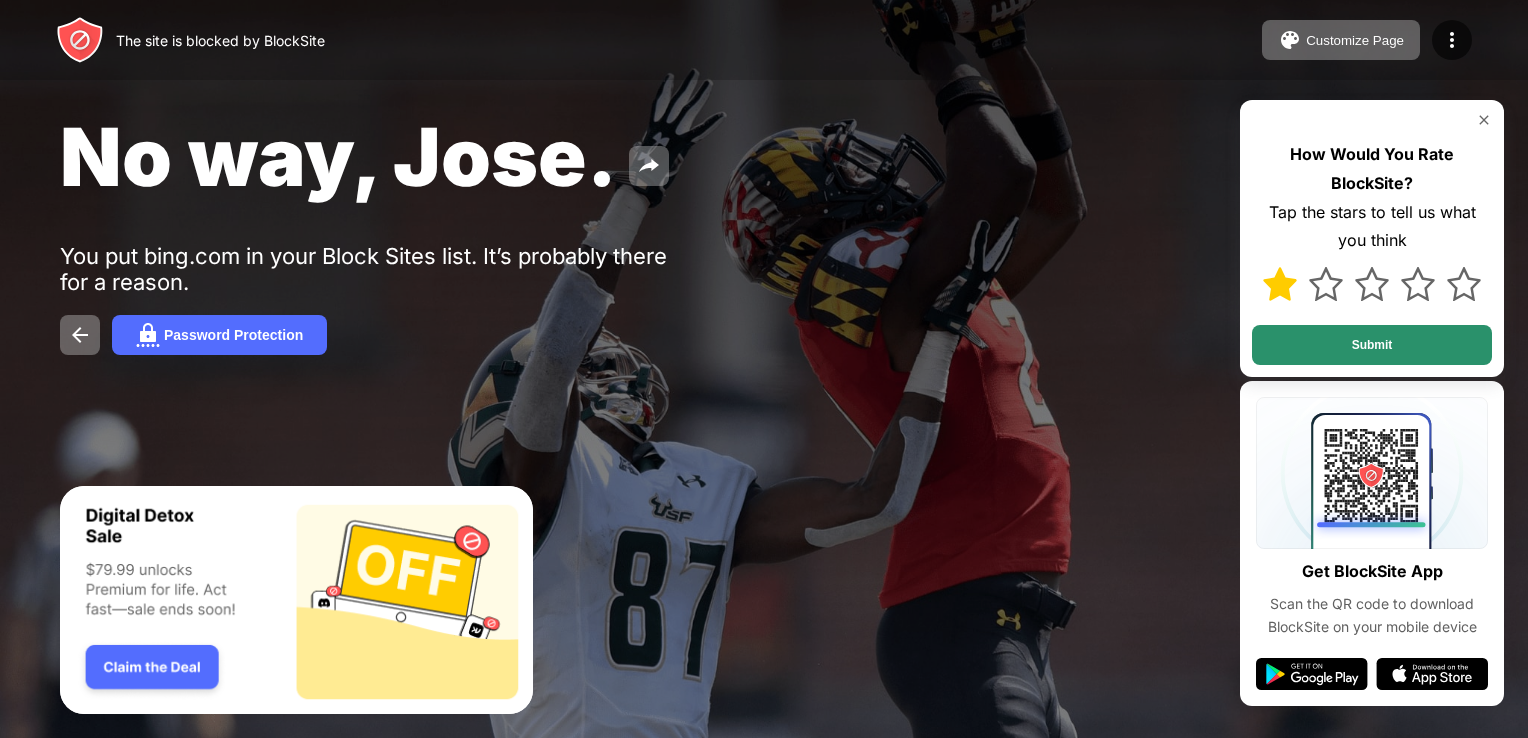 click on "Submit" at bounding box center [1372, 345] 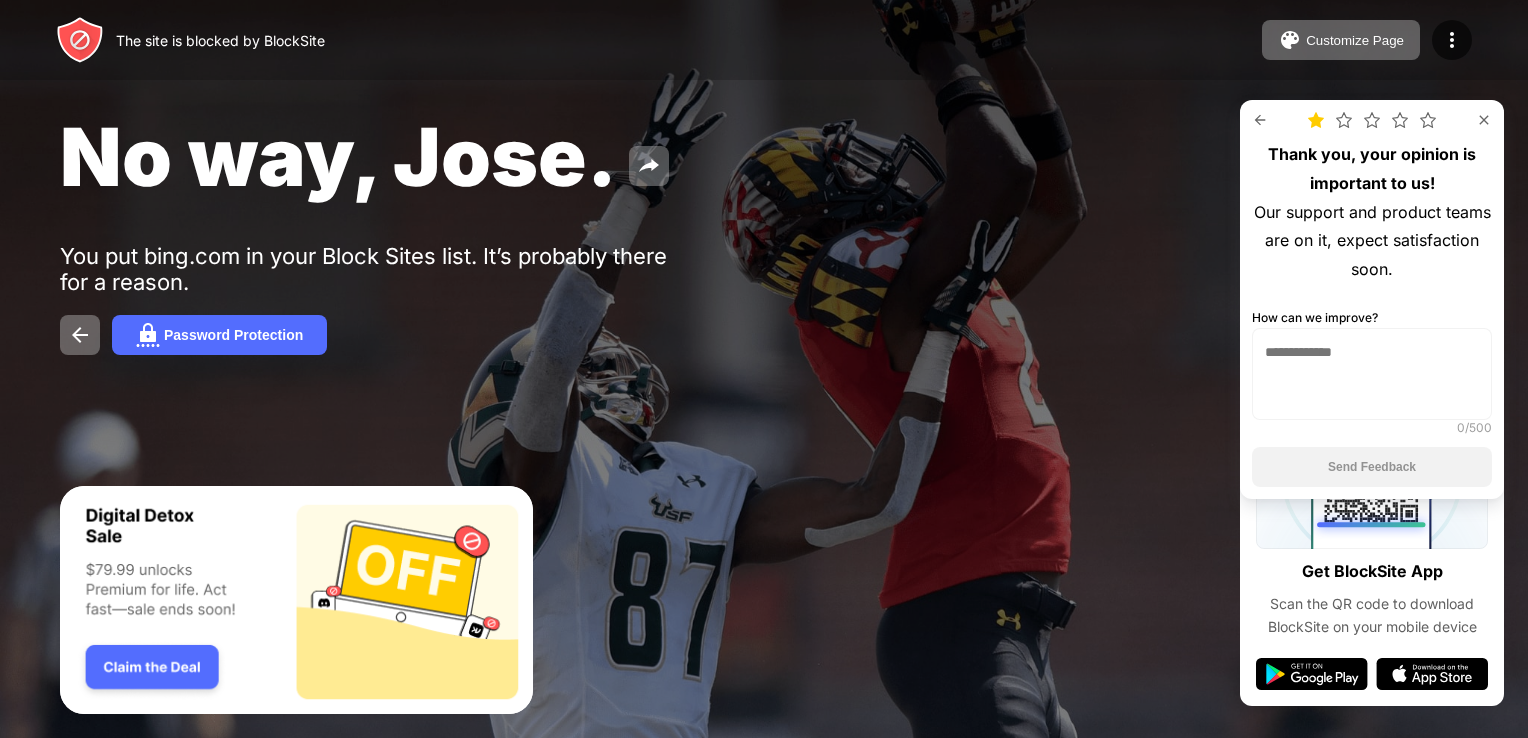 drag, startPoint x: 1343, startPoint y: 428, endPoint x: 1348, endPoint y: 349, distance: 79.15807 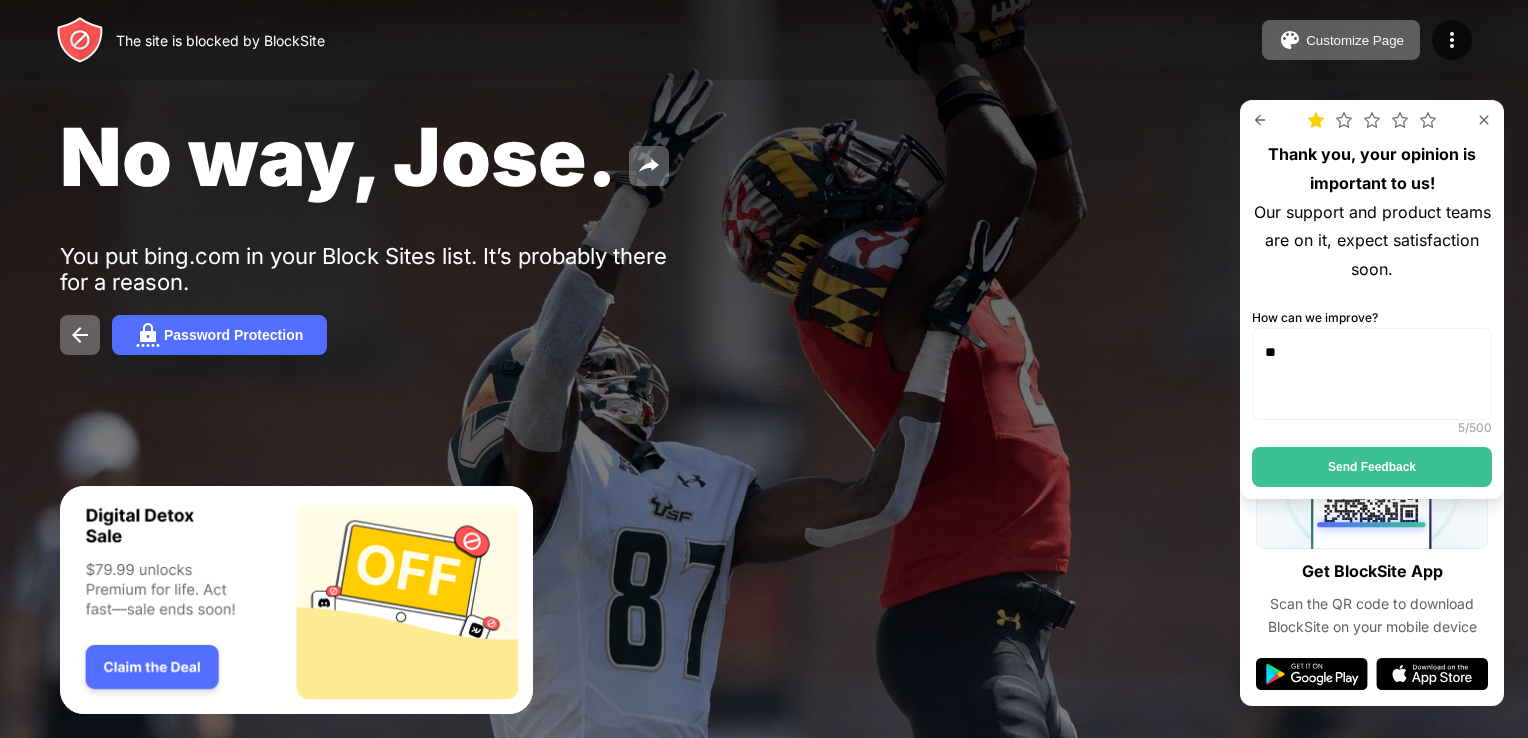 type on "*" 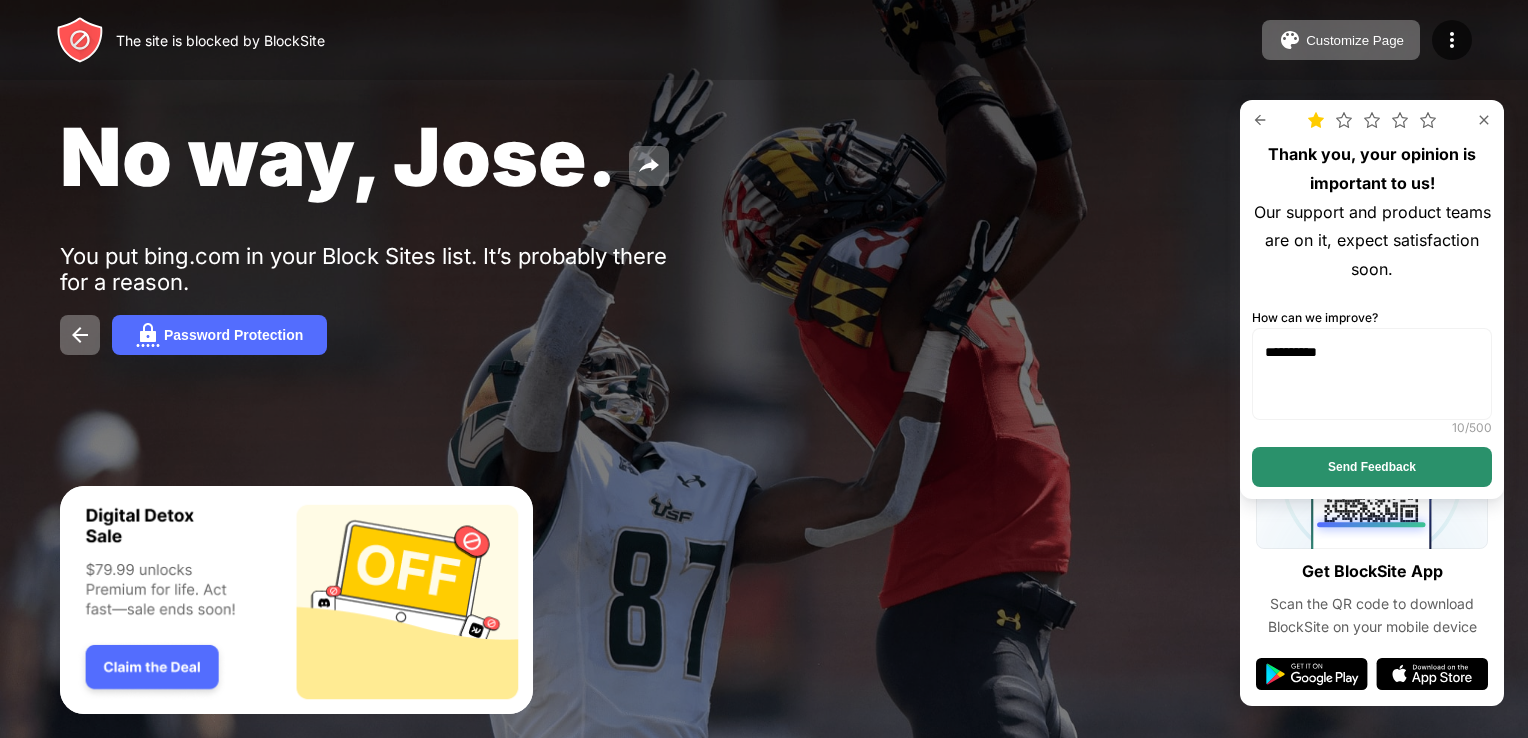 type on "**********" 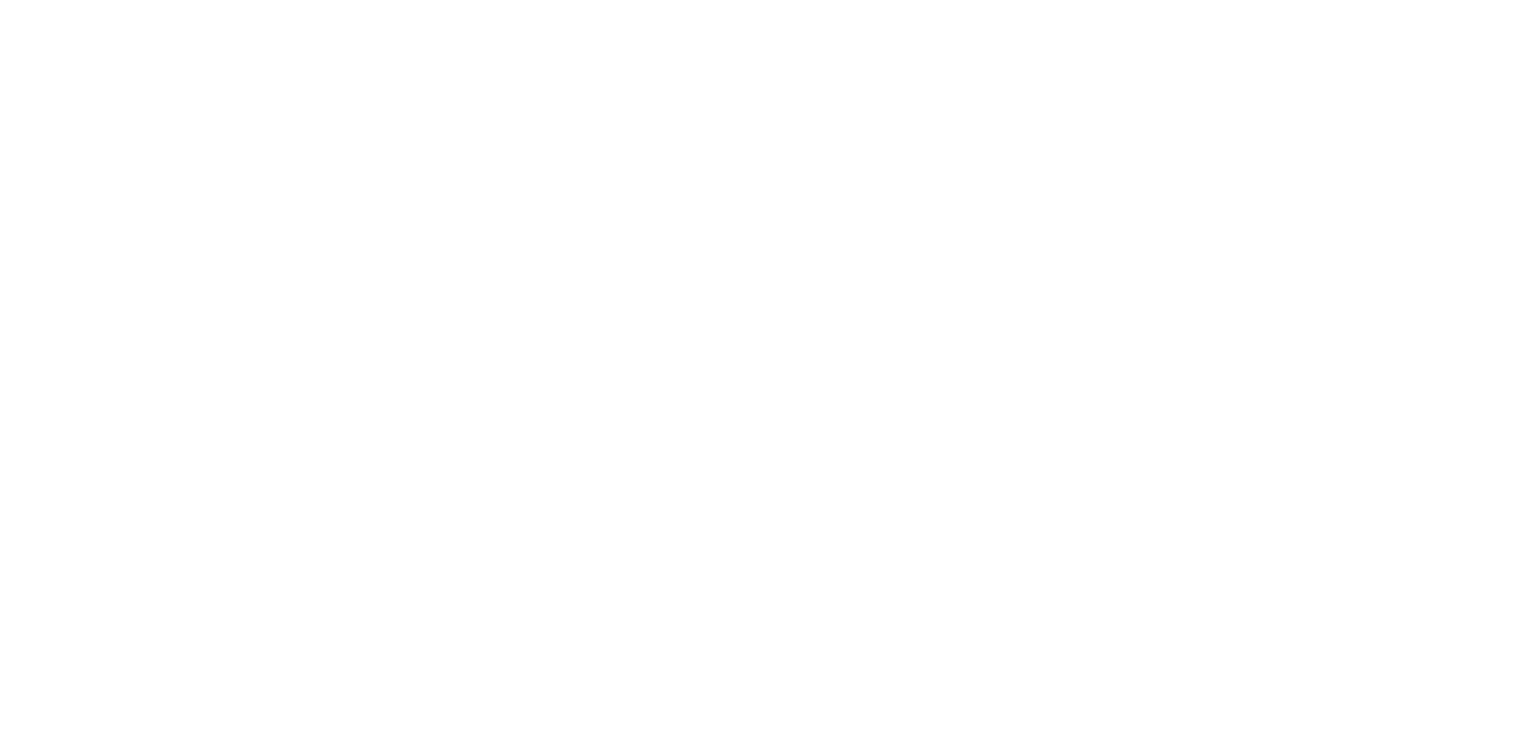 scroll, scrollTop: 0, scrollLeft: 0, axis: both 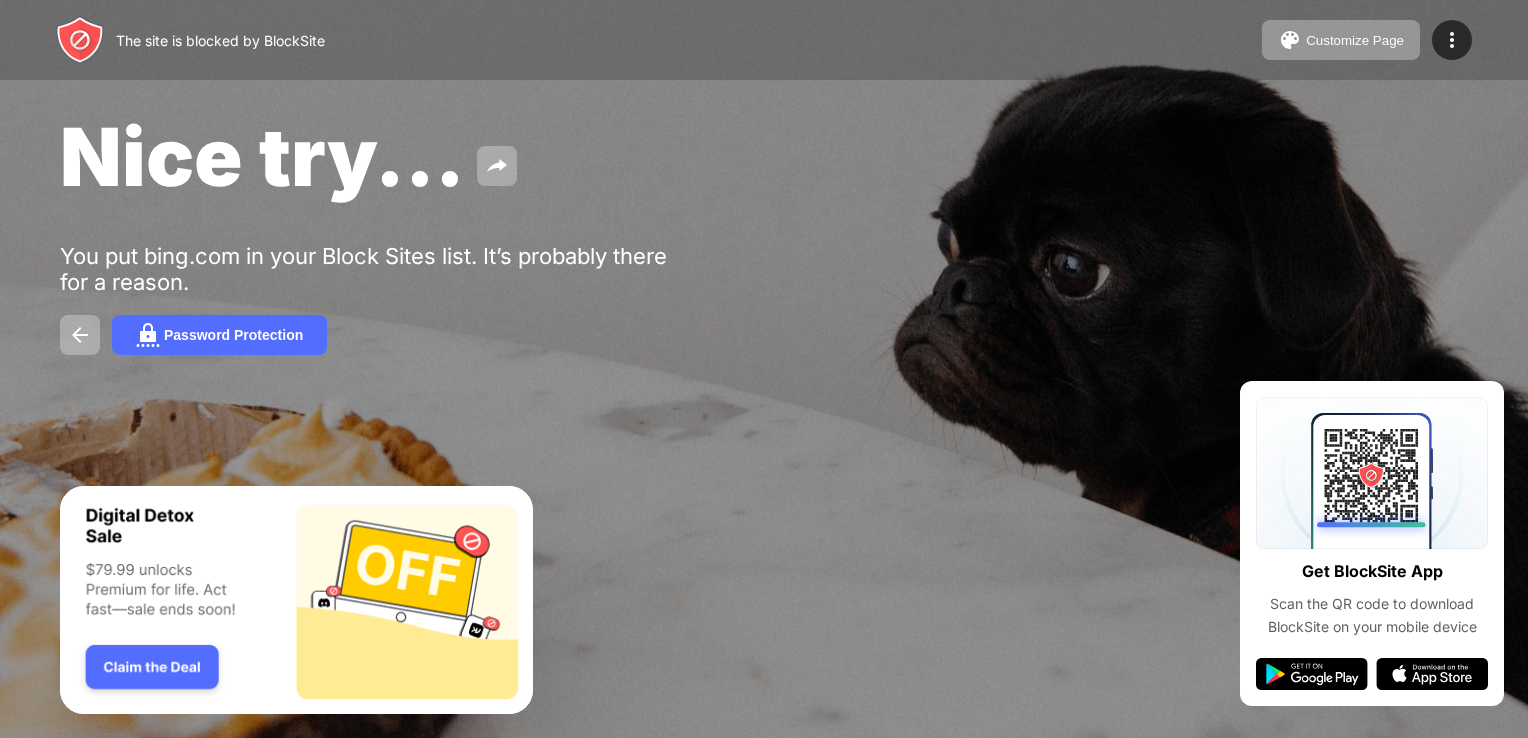 click at bounding box center (296, 600) 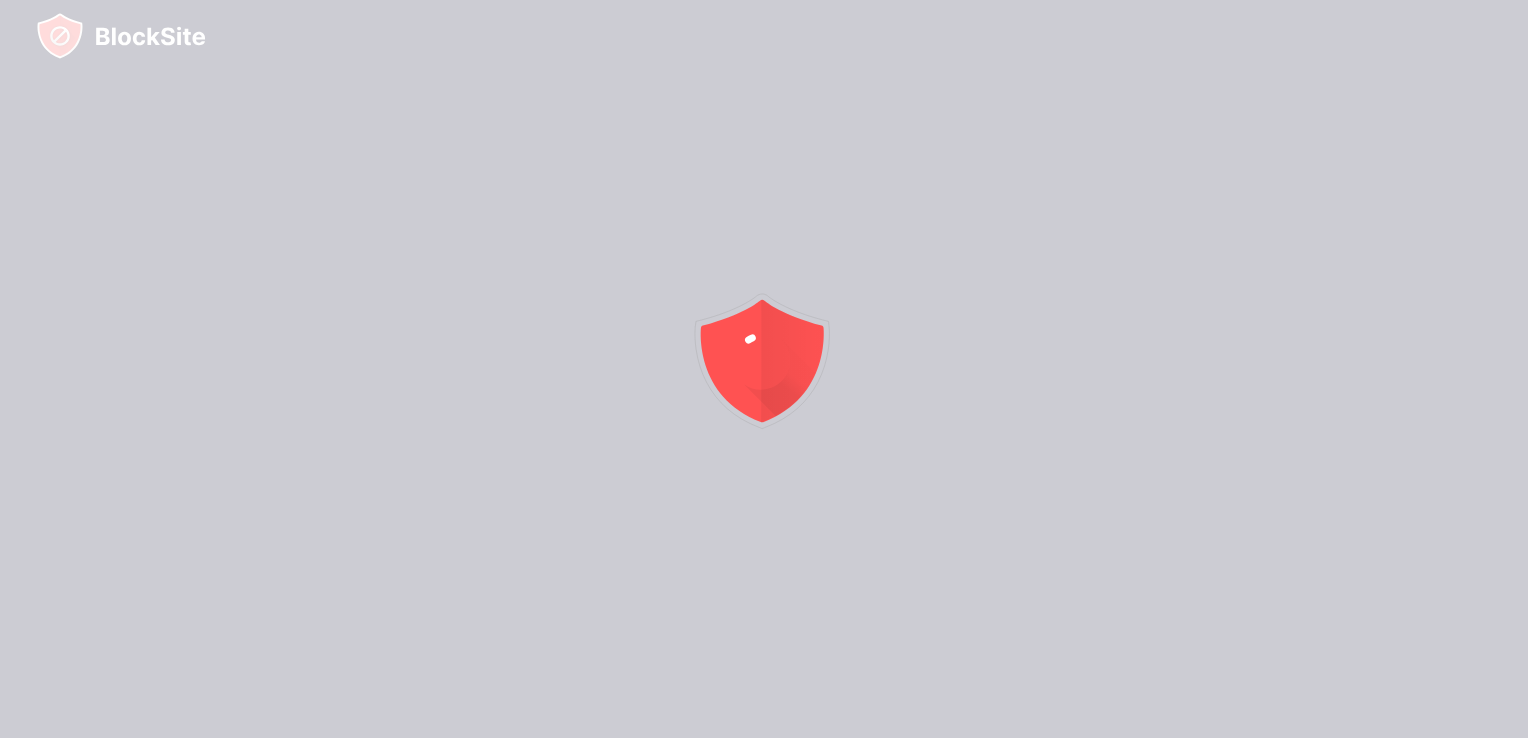 scroll, scrollTop: 0, scrollLeft: 0, axis: both 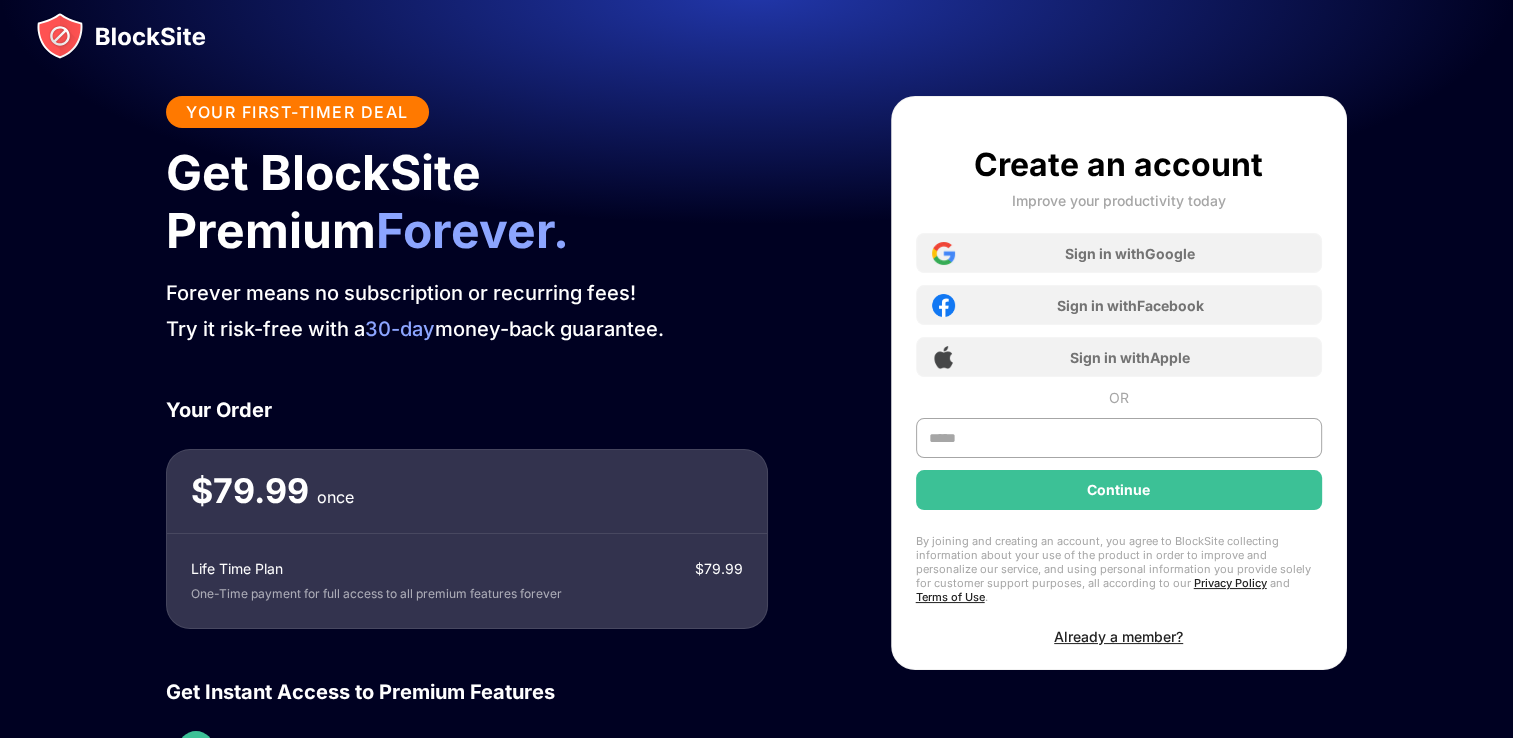 click on "Create an account Improve your productivity today Sign in with  Google Sign in with  Facebook Sign in with  Apple OR Continue By joining and creating an account, you agree to BlockSite collecting information about your use of the product in order to improve and personalize our service, and using personal information you provide solely for customer support purposes, all according to our   Privacy Policy   and   Terms of Use . Already a member?" at bounding box center [1119, 395] 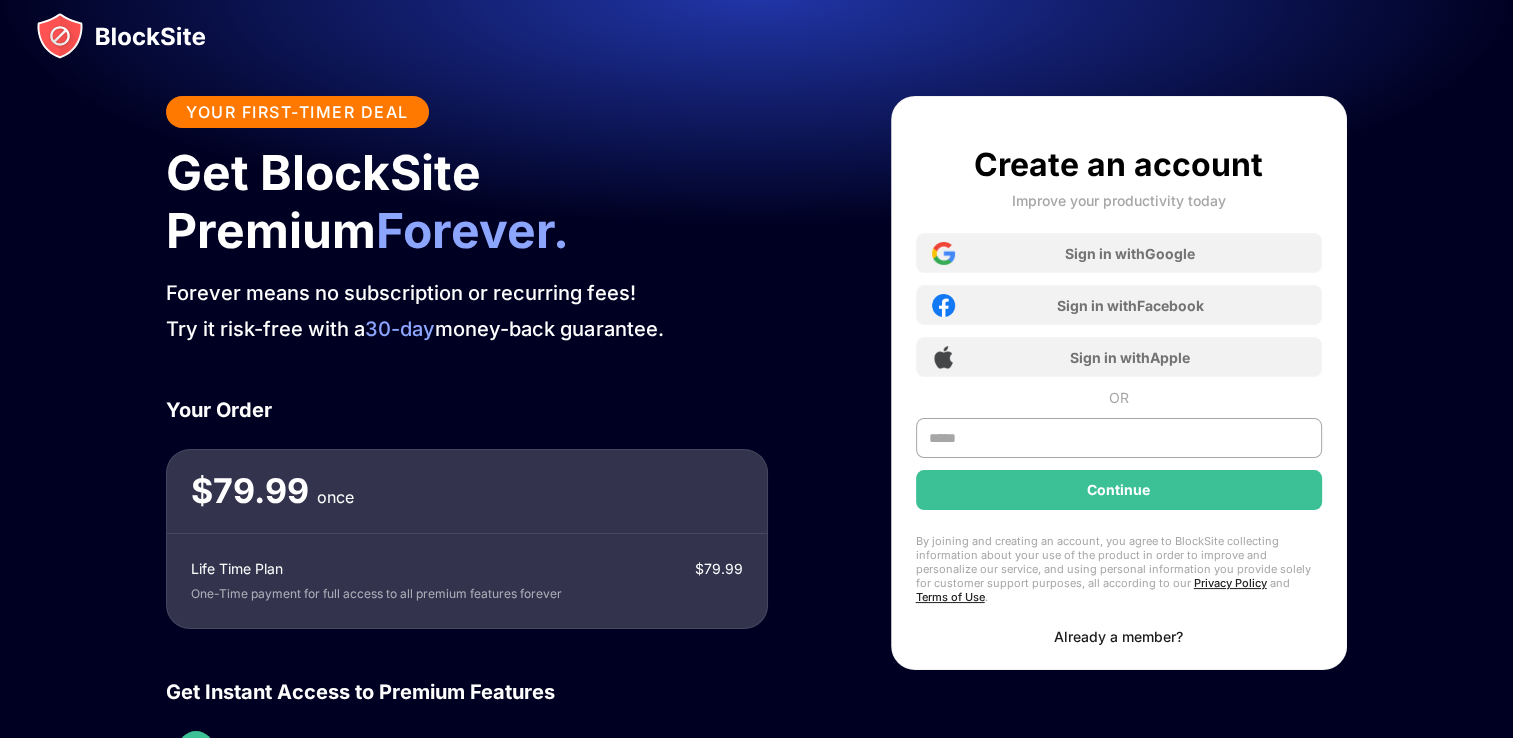 click on "Already a member?" at bounding box center (1118, 636) 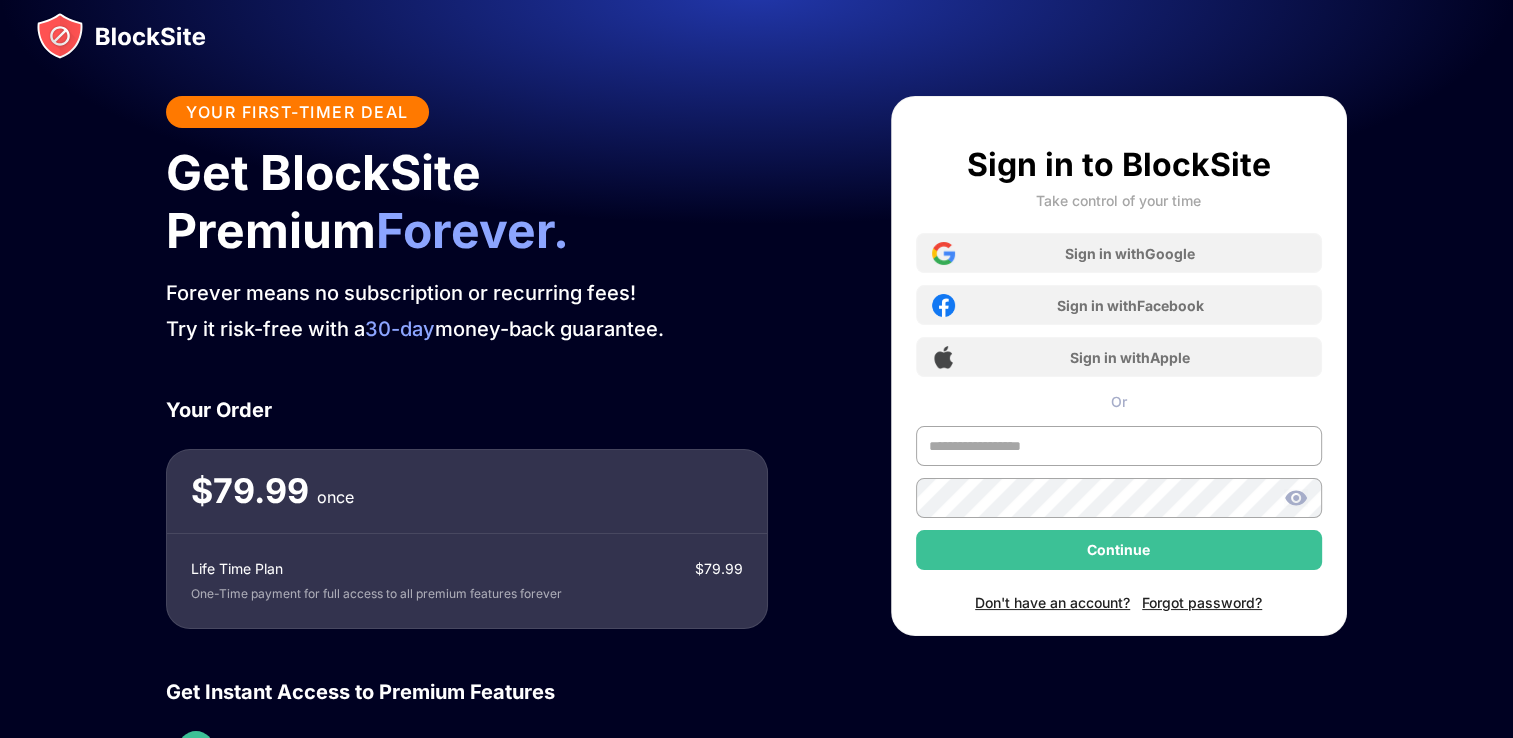 click on "Sign in to BlockSite Take control of your time Sign in with Google Sign in with Facebook Sign in with Apple Or Continue Don't have an account? Forgot password?" at bounding box center [1119, 366] 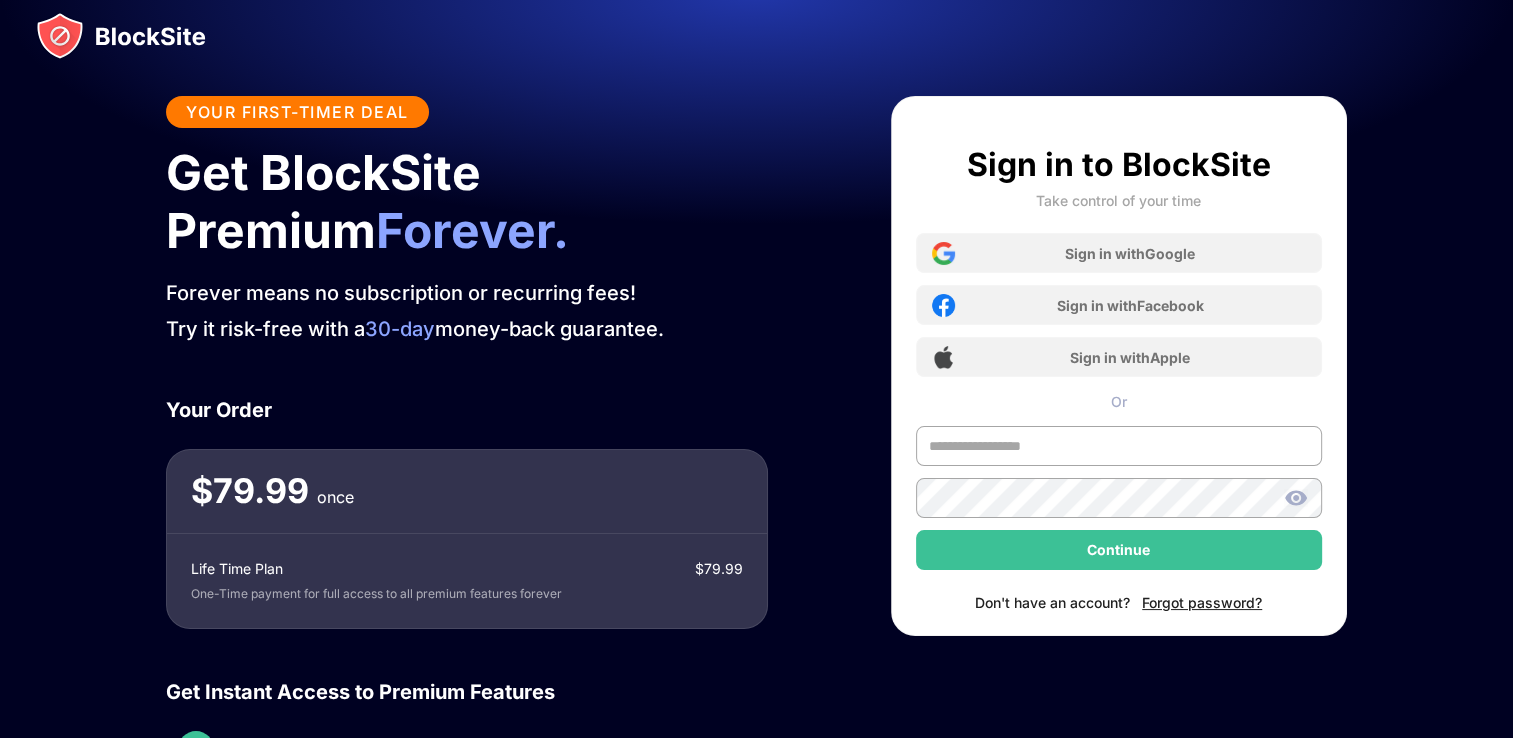 click on "Don't have an account?" at bounding box center [1052, 602] 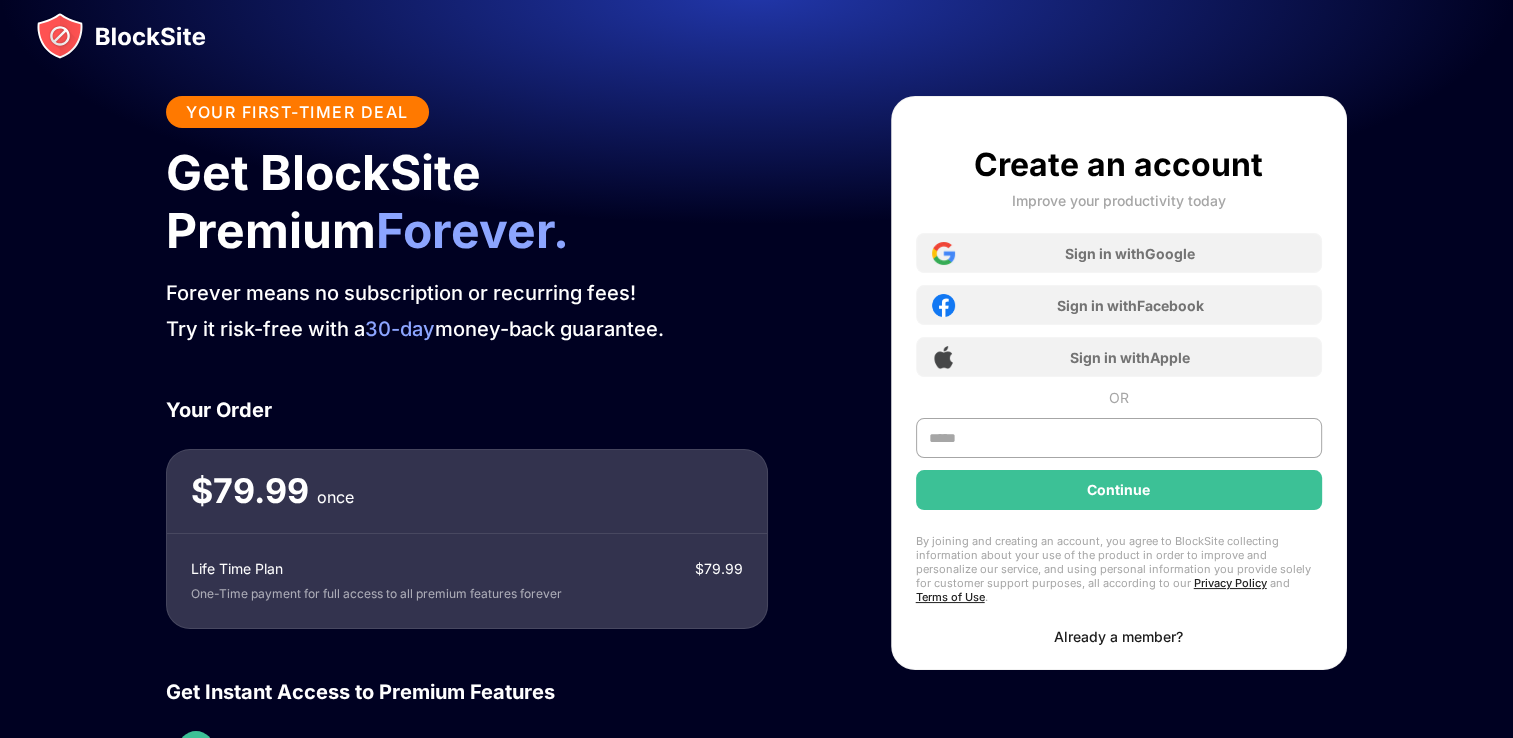 click on "Already a member?" at bounding box center (1118, 636) 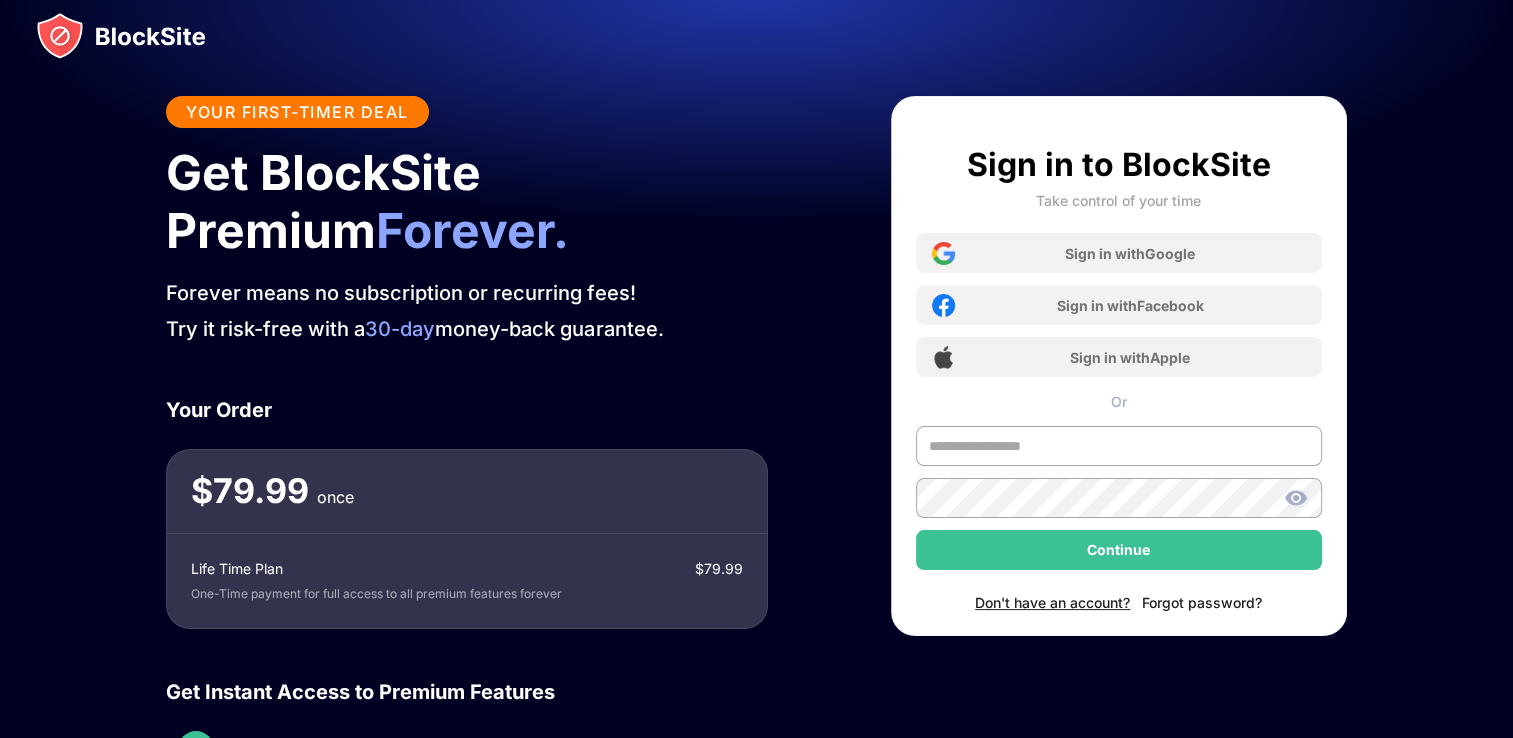 click on "Forgot password?" at bounding box center [1202, 602] 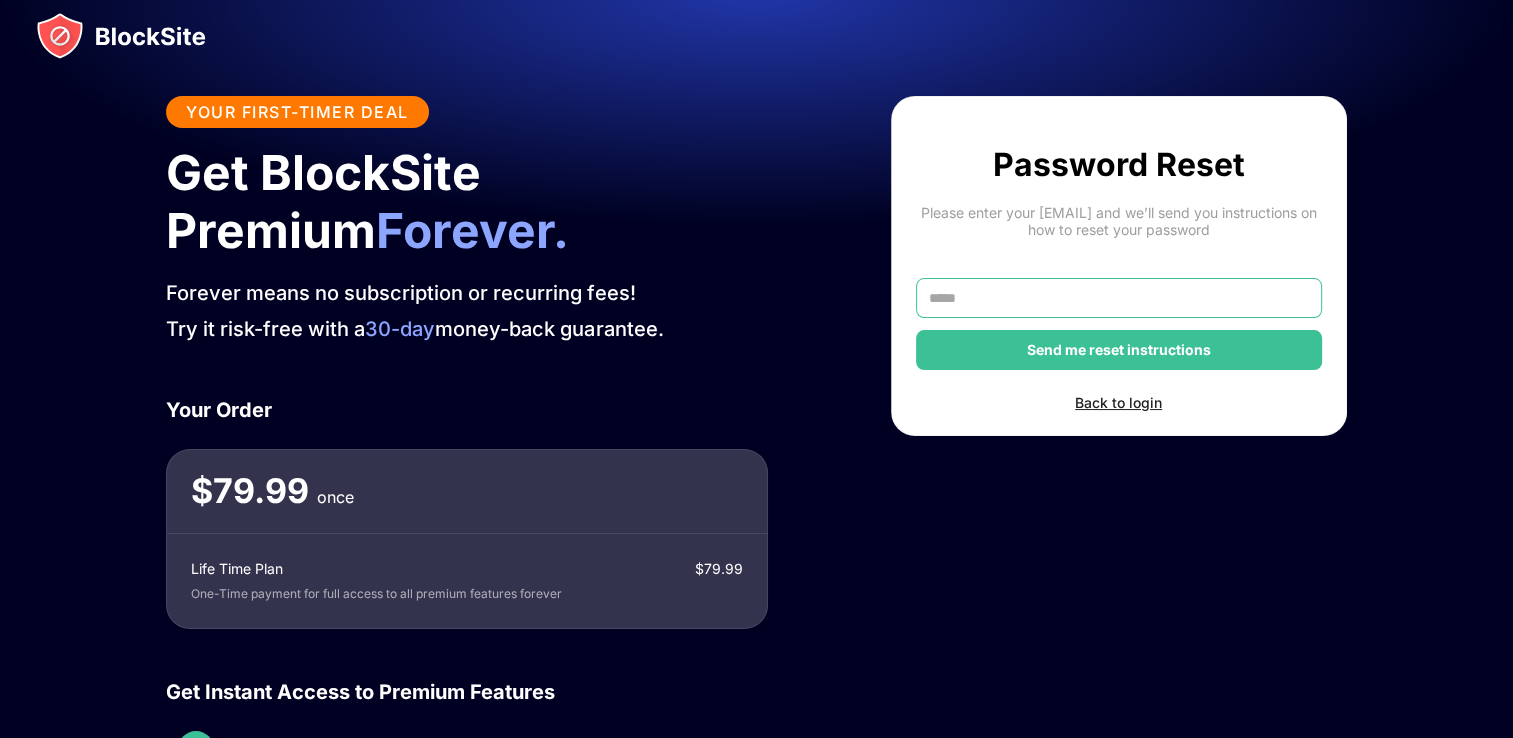 click at bounding box center [1119, 298] 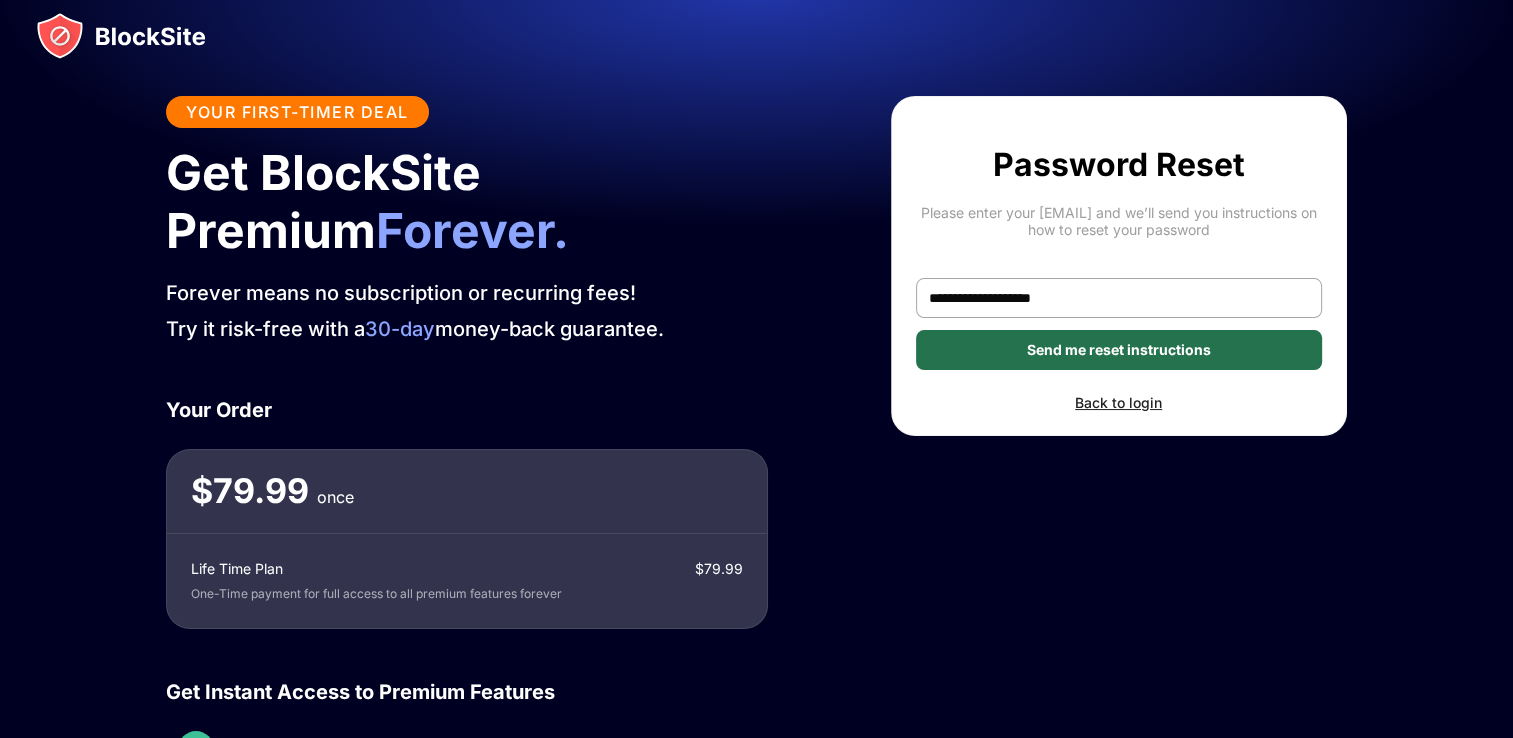 click on "Send me reset instructions" at bounding box center [1119, 350] 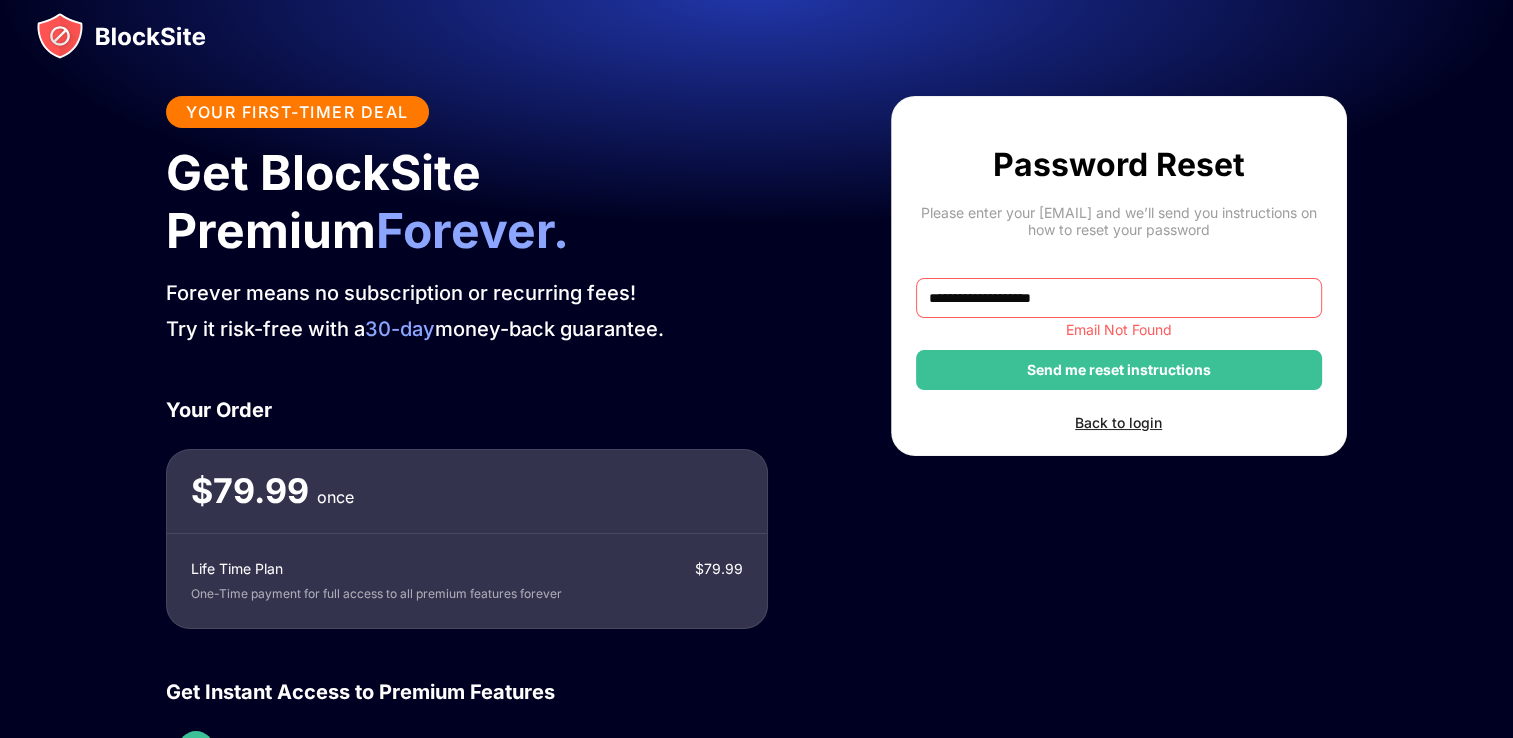click on "**********" at bounding box center [1119, 298] 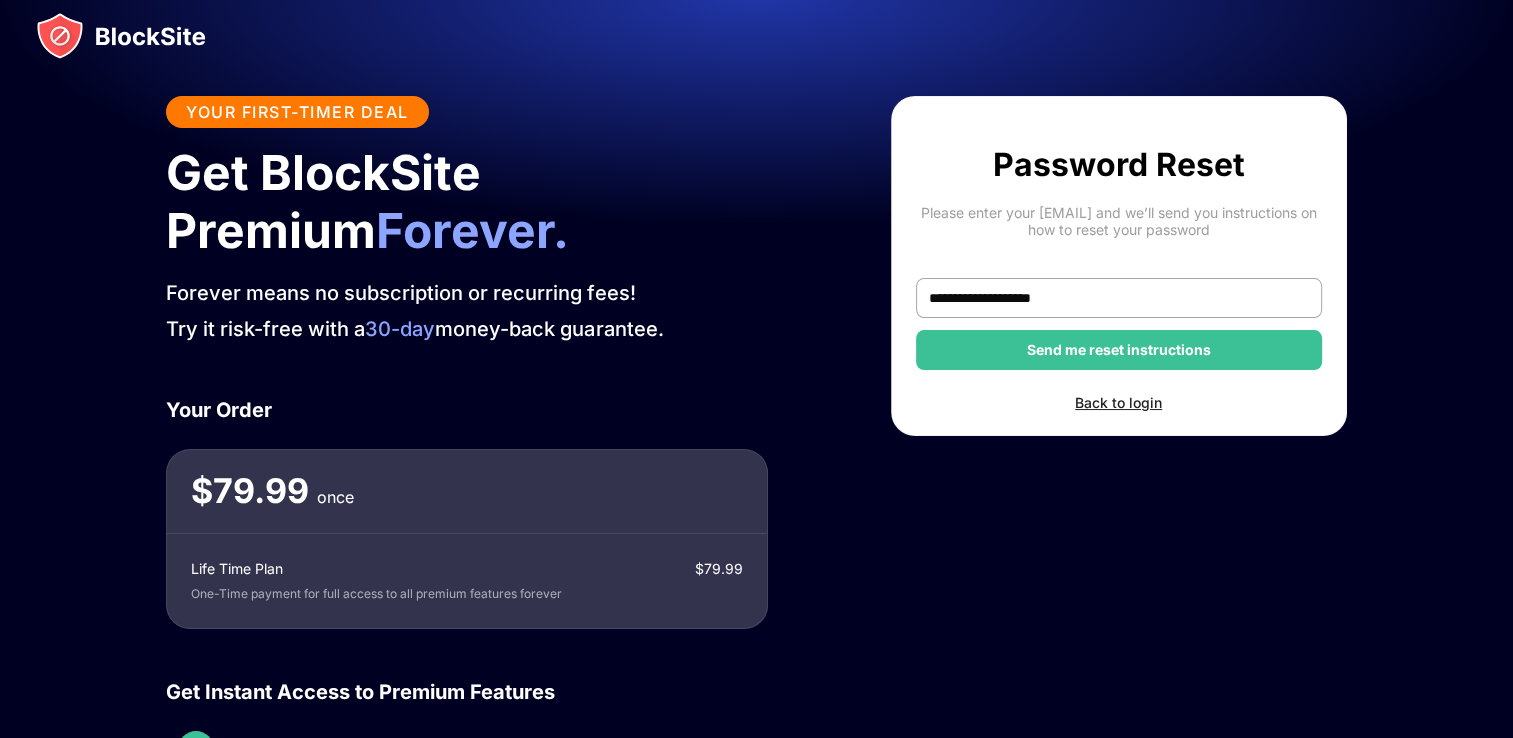 click on "**********" at bounding box center (1119, 278) 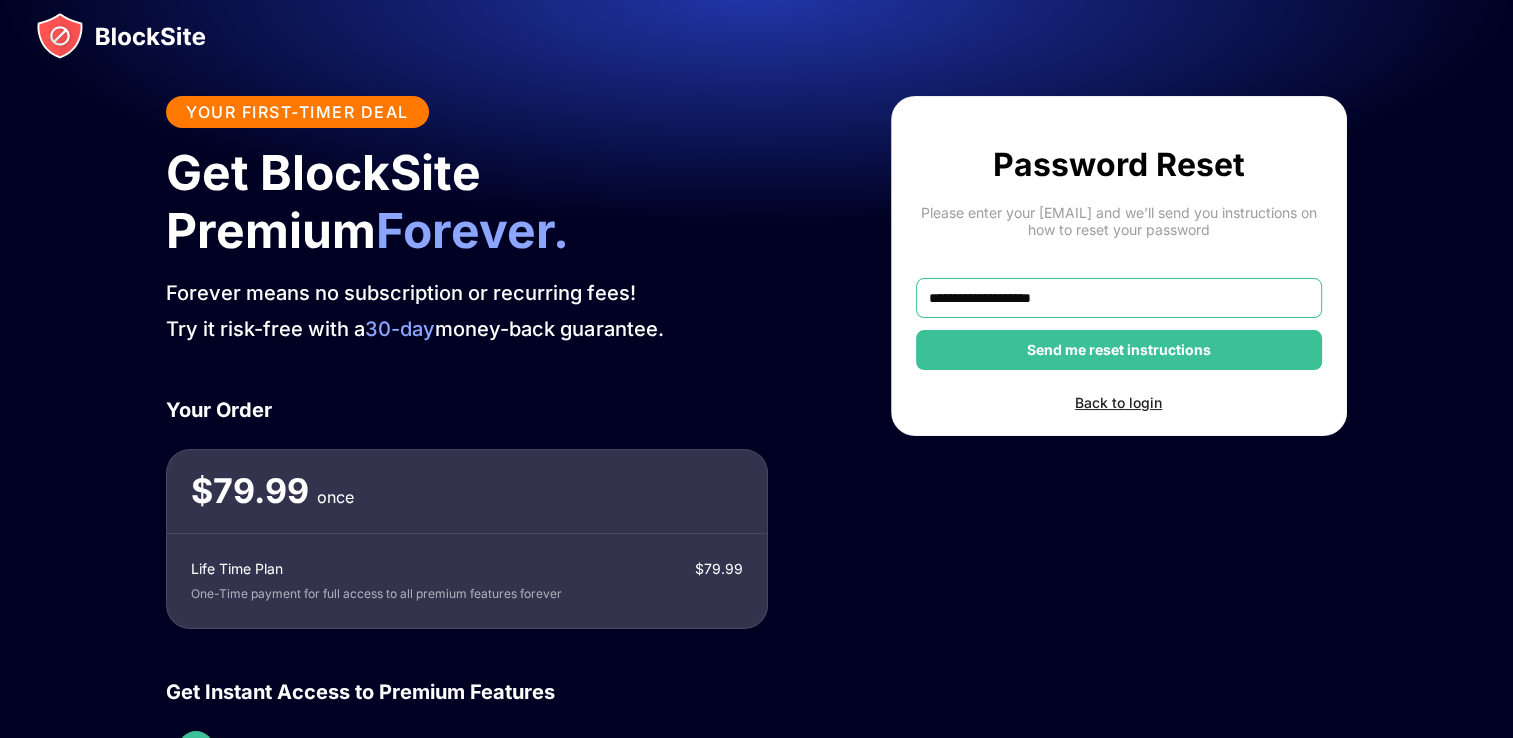 click on "**********" at bounding box center (1119, 298) 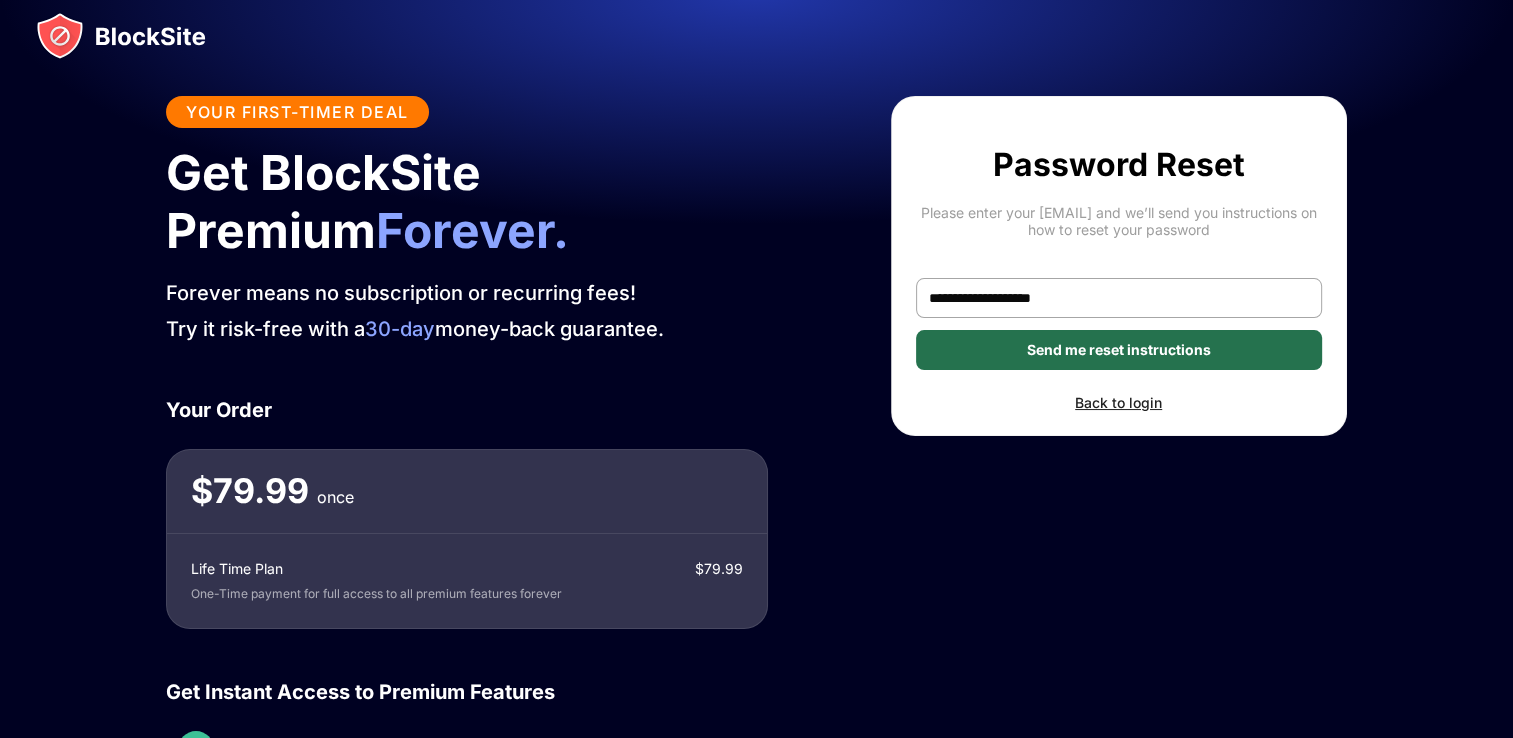 click on "Send me reset instructions" at bounding box center [1119, 350] 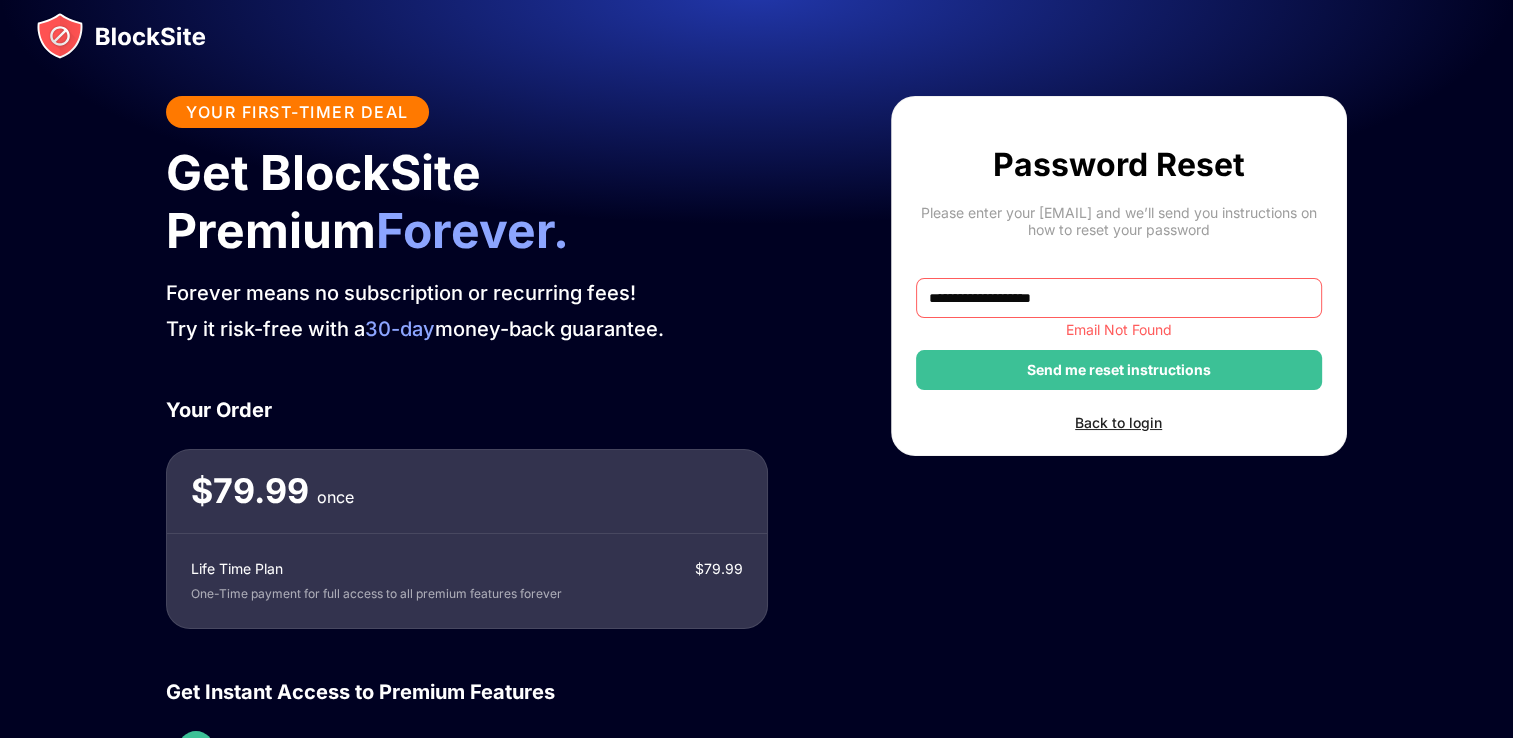 click on "**********" at bounding box center [1119, 298] 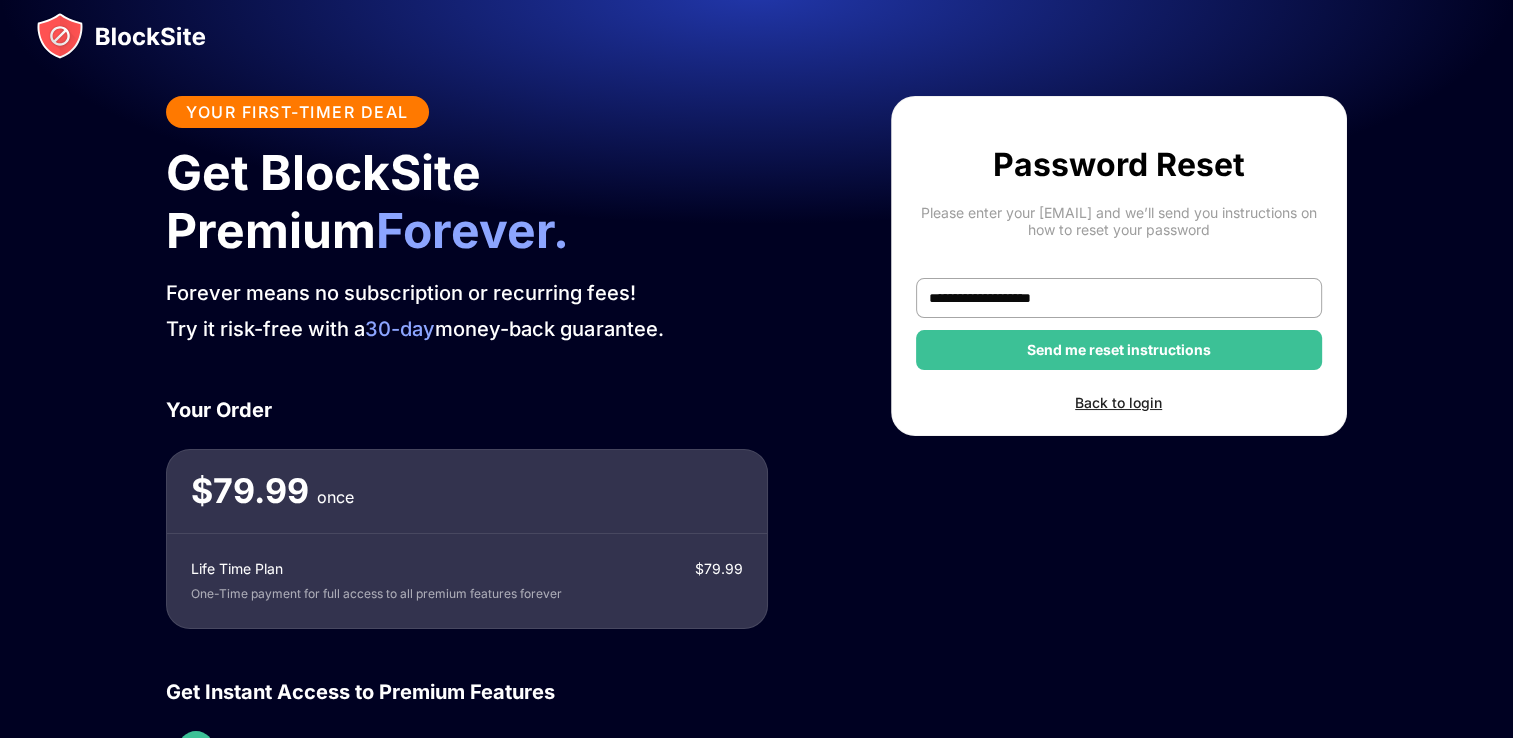 click on "**********" at bounding box center (1119, 278) 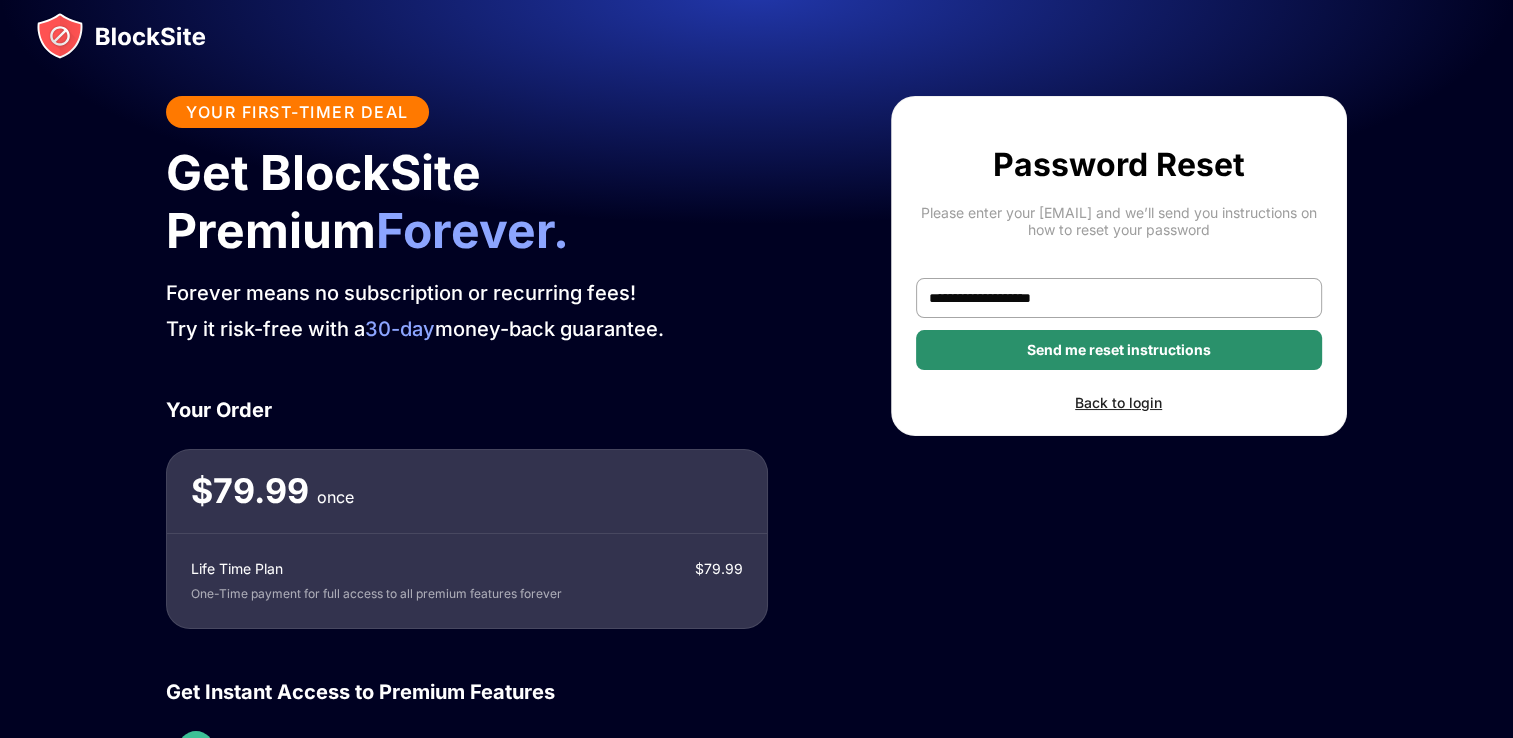 click on "Send me reset instructions" at bounding box center [1119, 350] 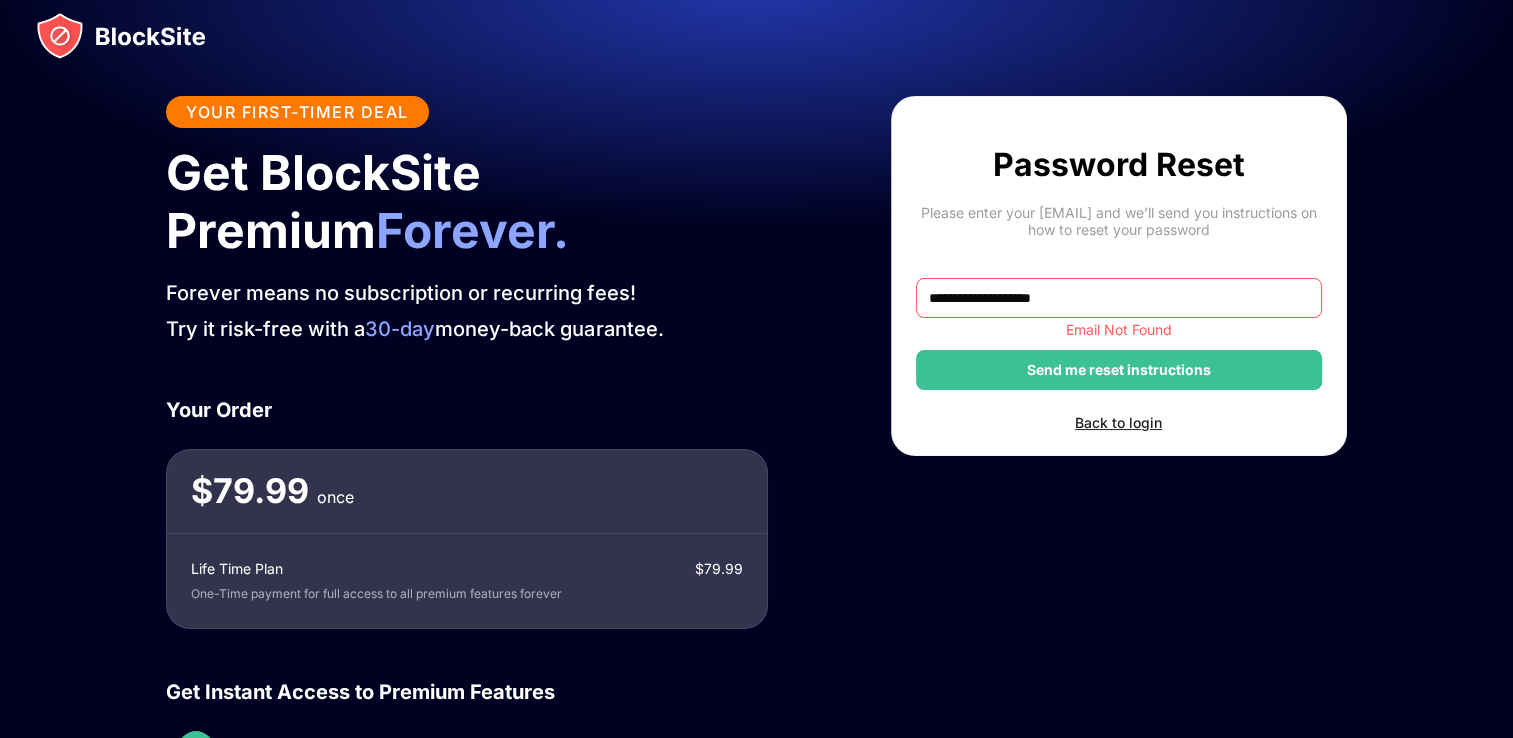 click on "**********" at bounding box center [1119, 298] 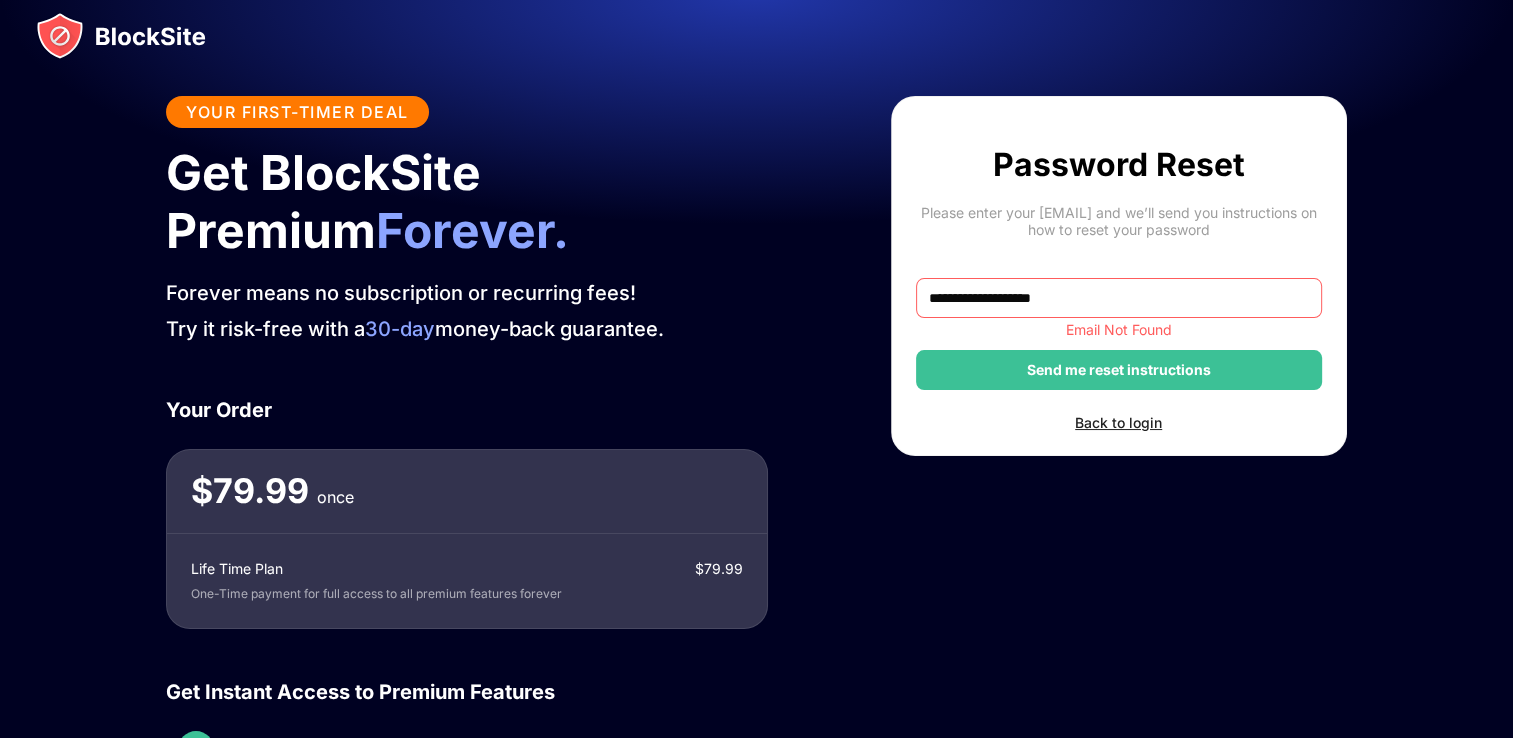 click on "**********" at bounding box center (1119, 298) 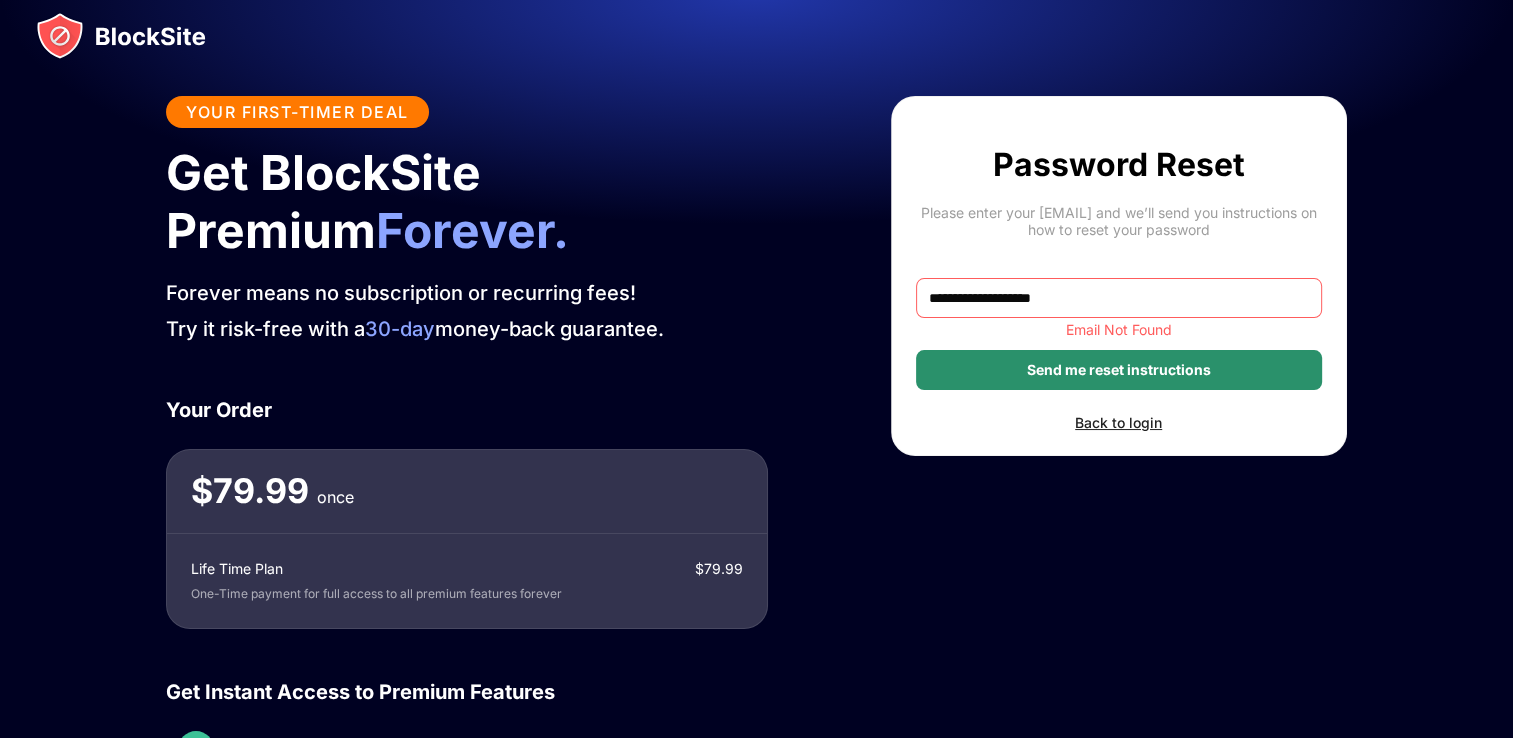 type on "**********" 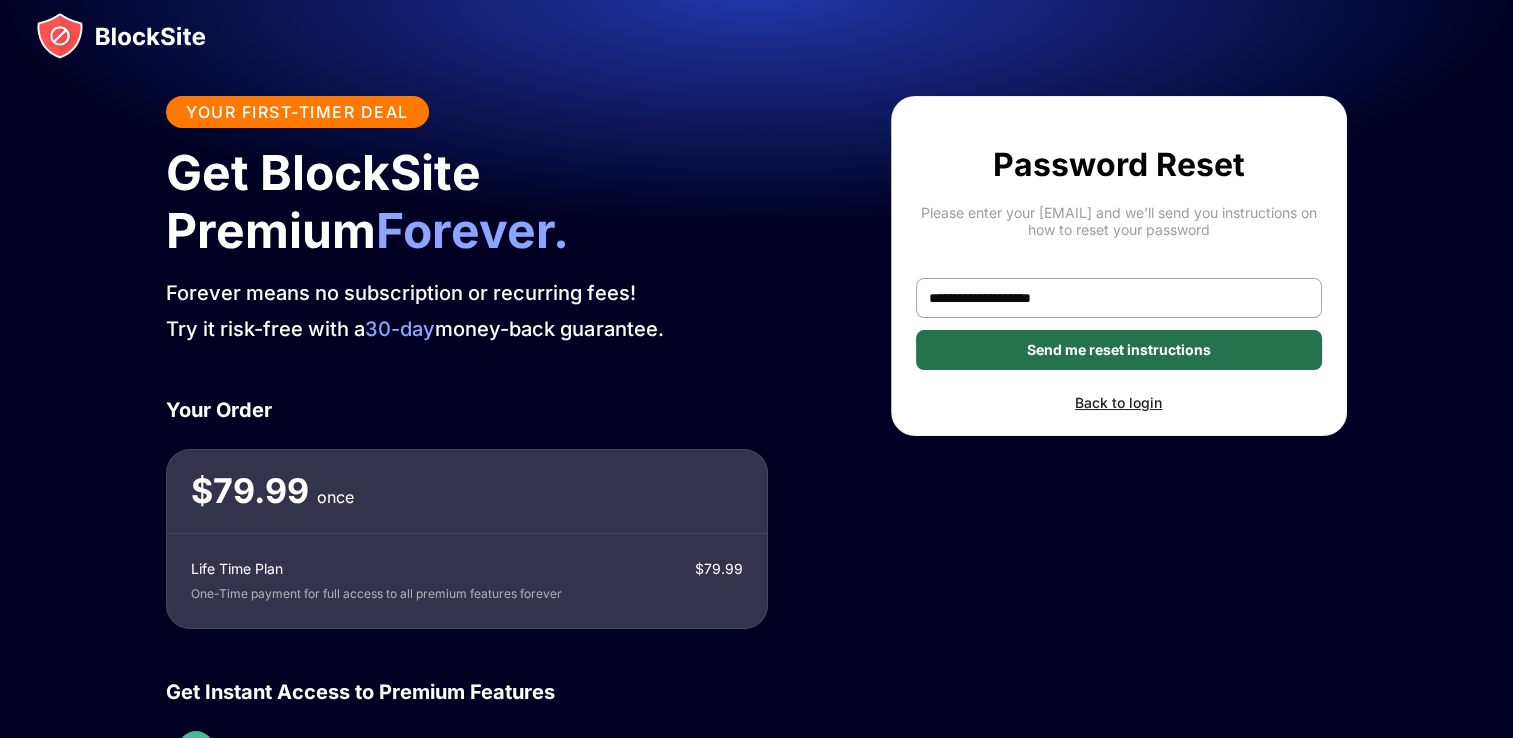 click on "Send me reset instructions" at bounding box center [1119, 350] 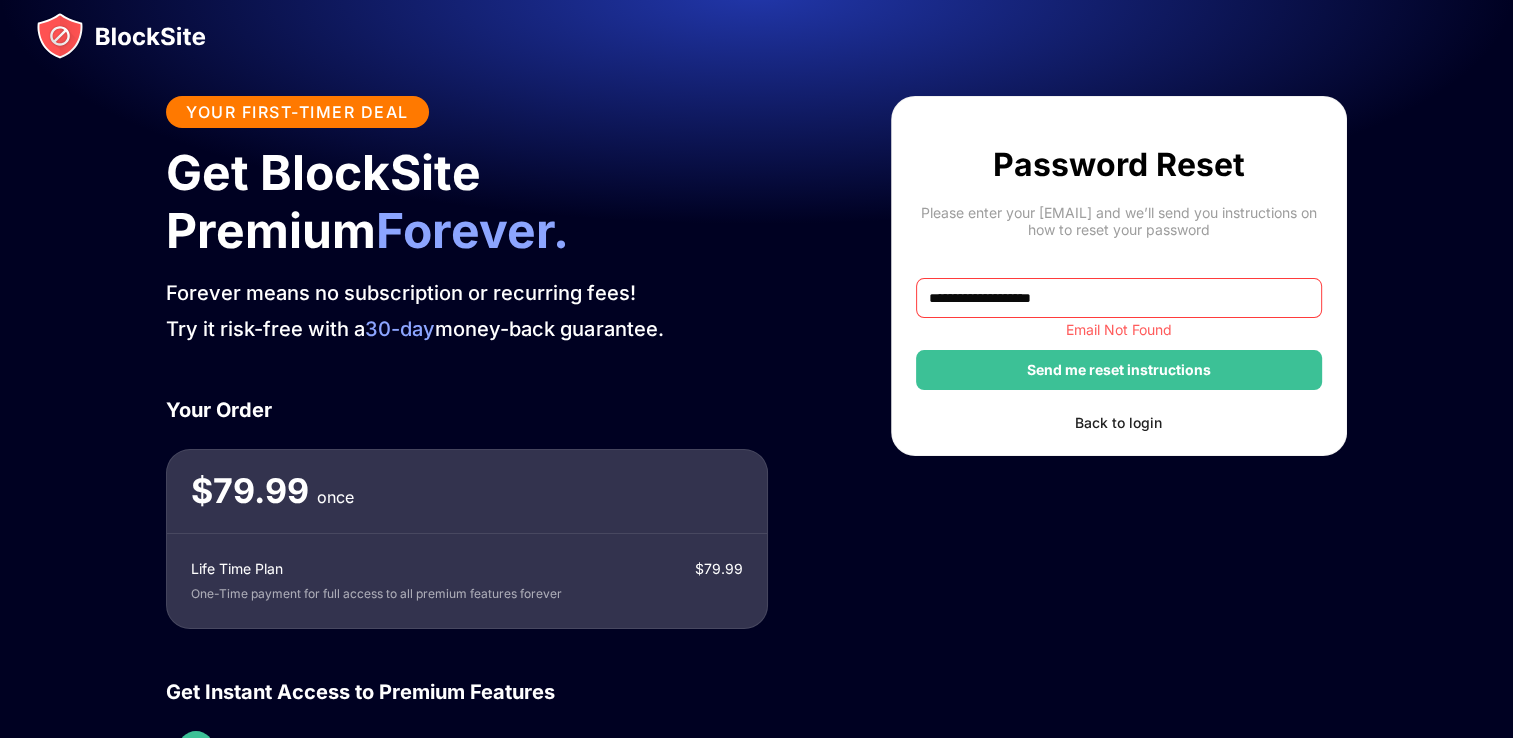 click on "Back to login" at bounding box center [1119, 422] 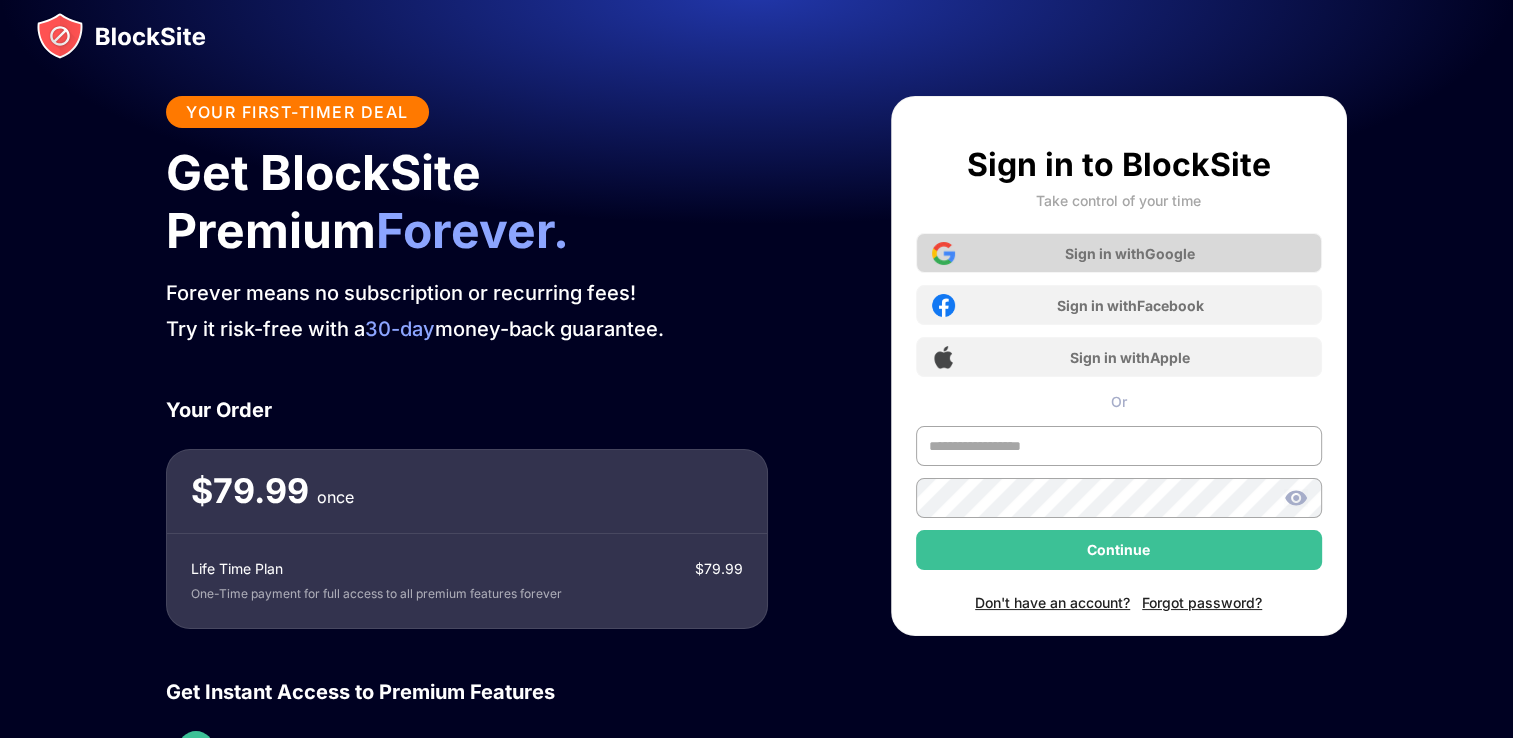 click at bounding box center [943, 253] 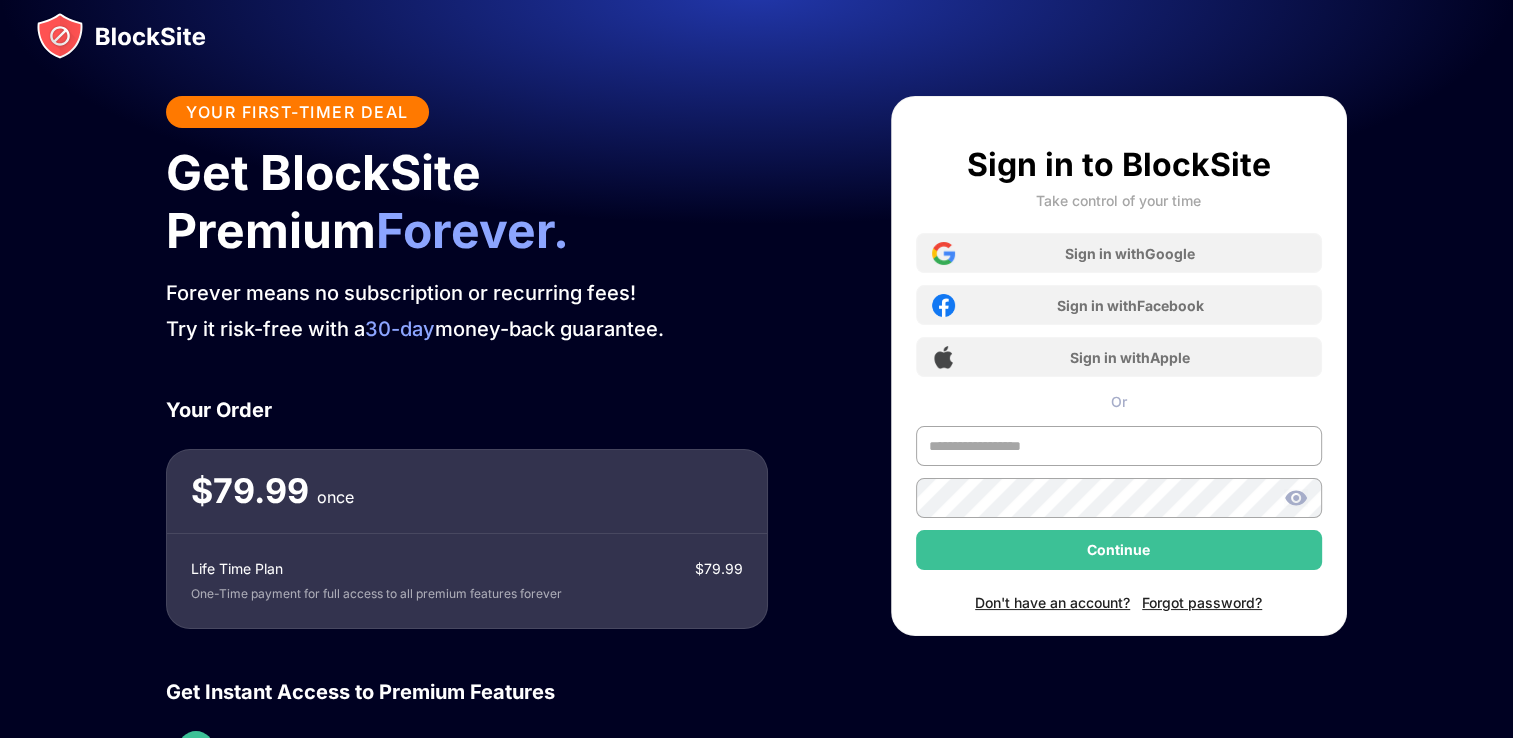 click on "Sign in to BlockSite Take control of your time Sign in with  Google Sign in with  Facebook Sign in with  Apple Or Continue Don't have an account? Forgot password?" at bounding box center (1119, 366) 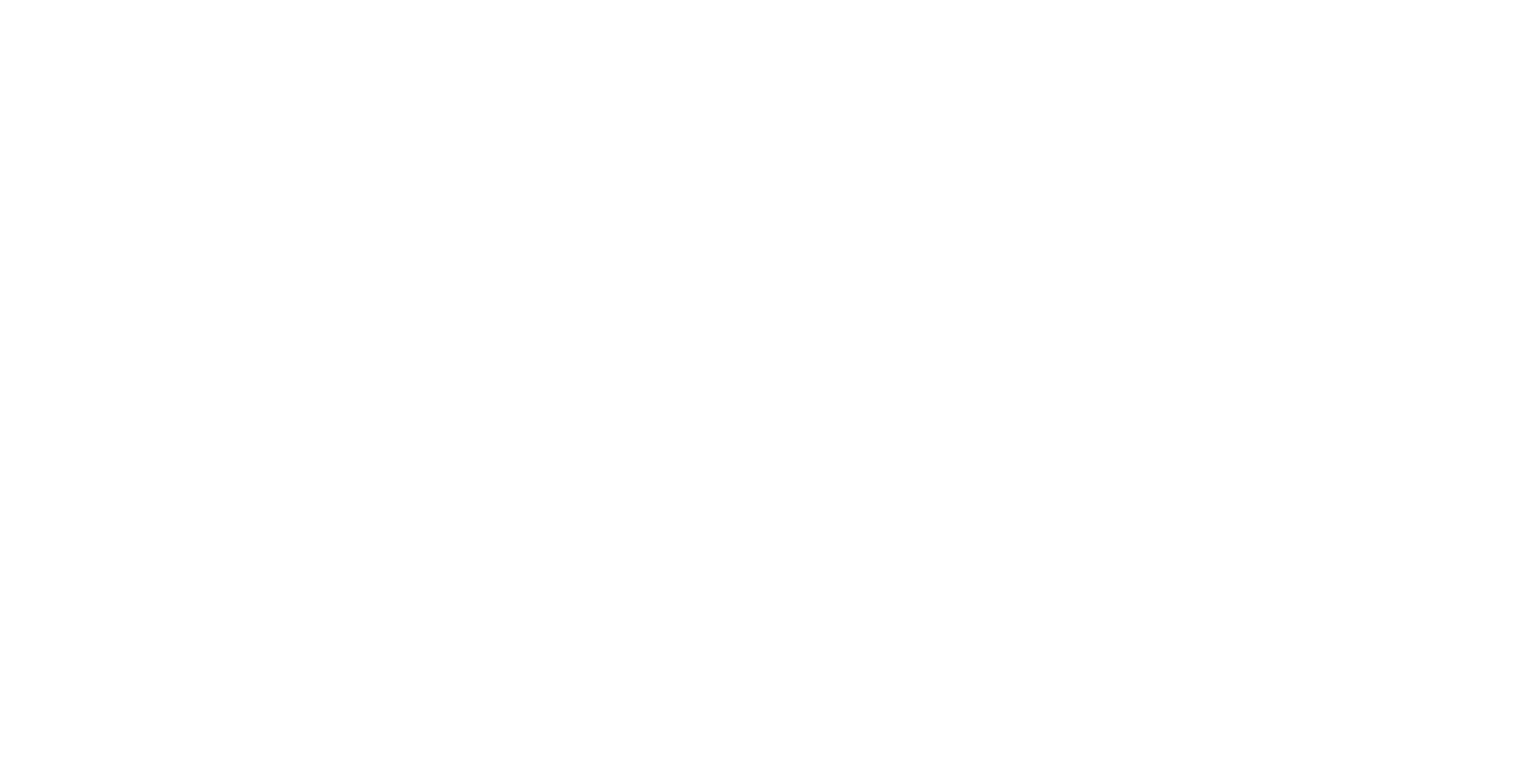 scroll, scrollTop: 0, scrollLeft: 0, axis: both 